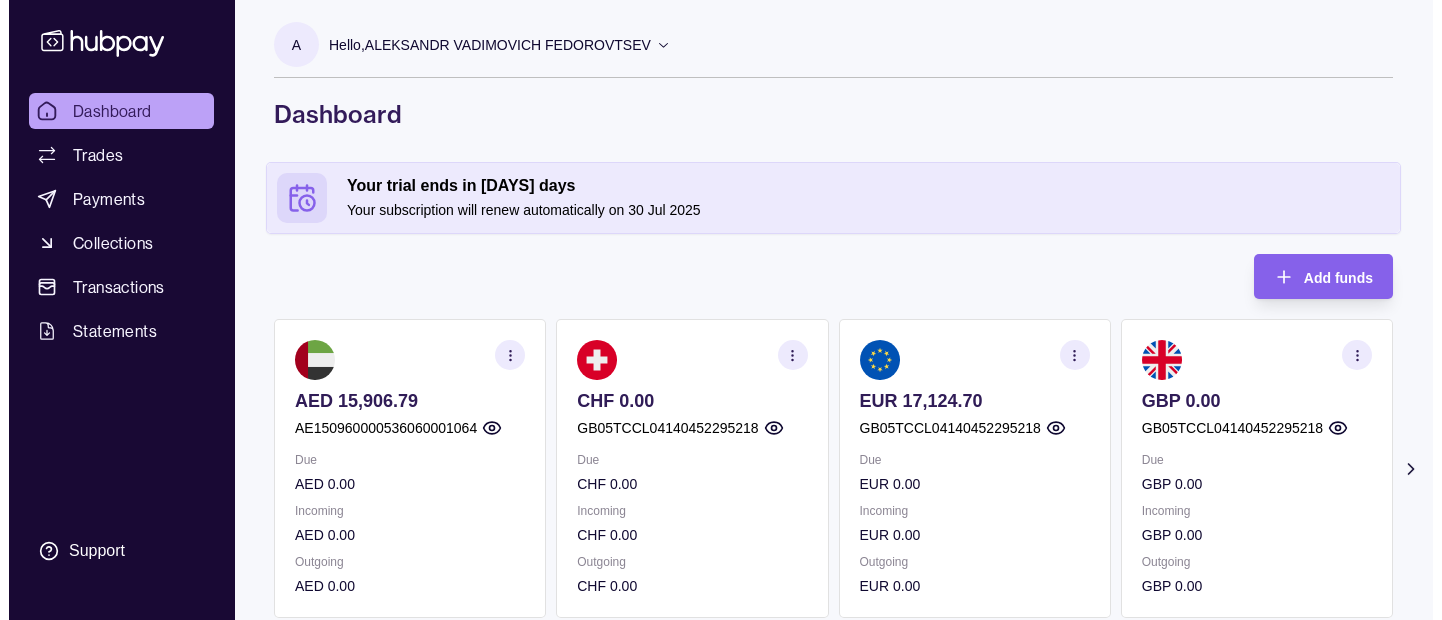 scroll, scrollTop: 0, scrollLeft: 0, axis: both 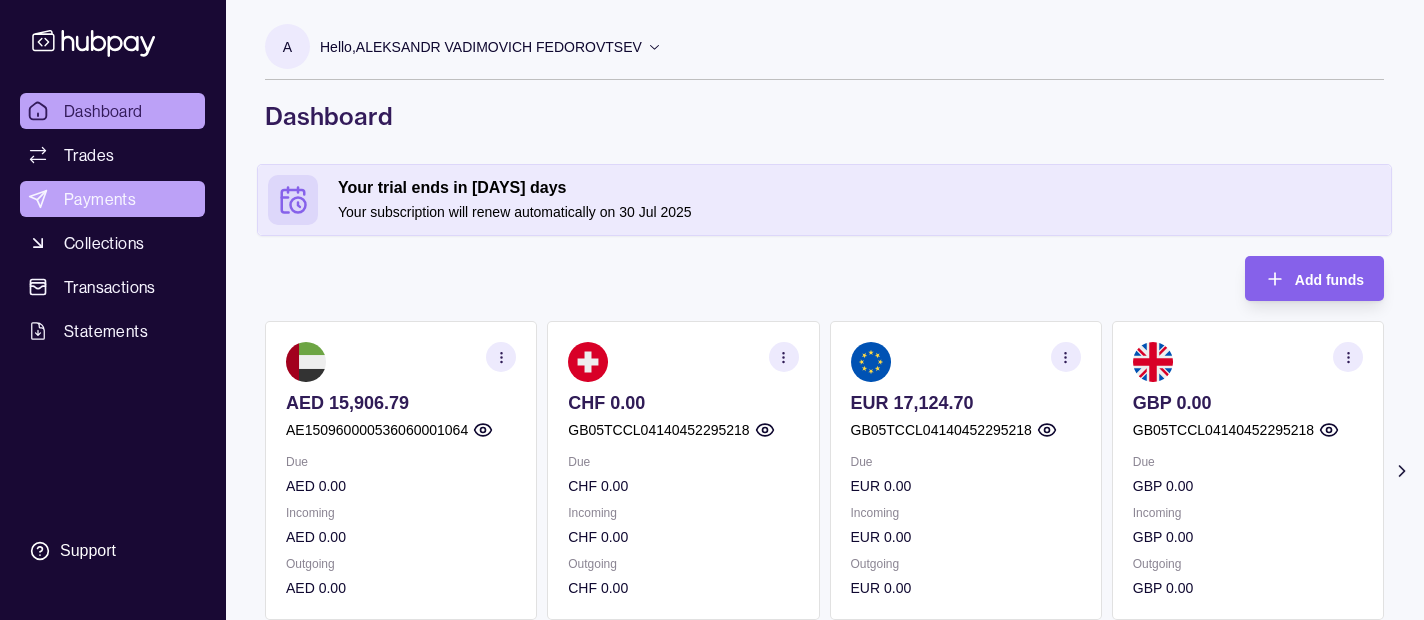 click on "Payments" at bounding box center [100, 199] 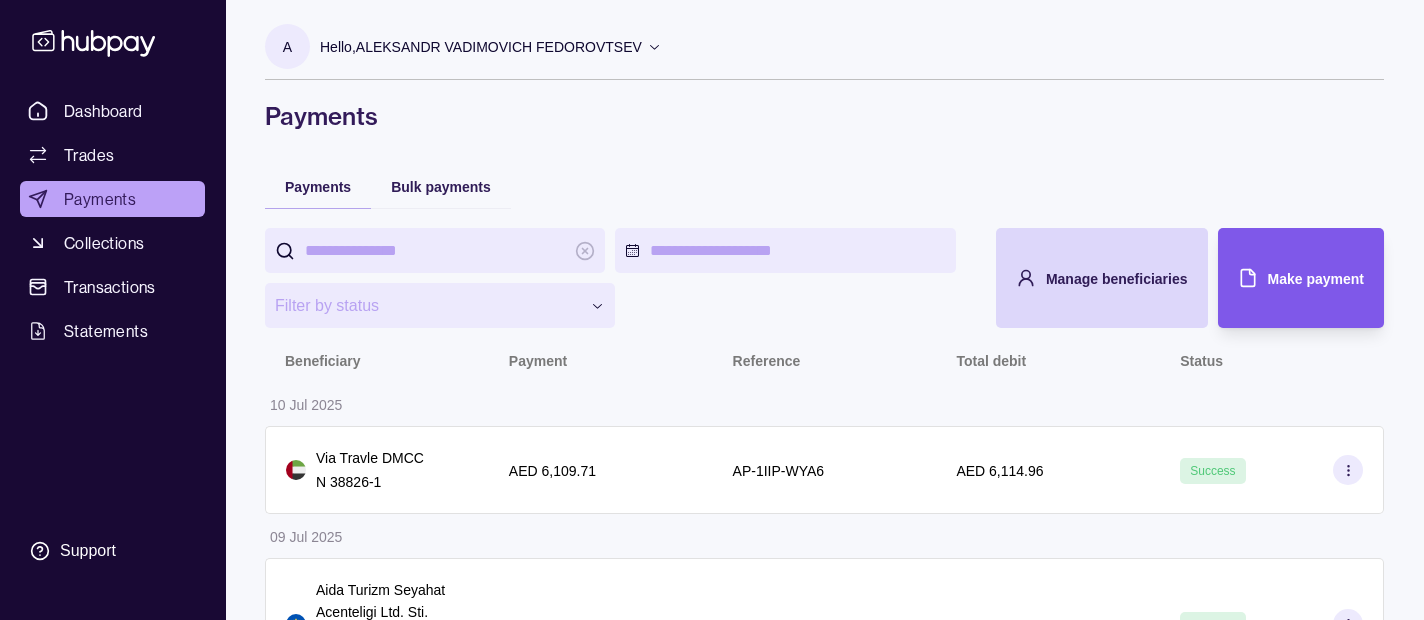 click on "Make payment" at bounding box center [1316, 279] 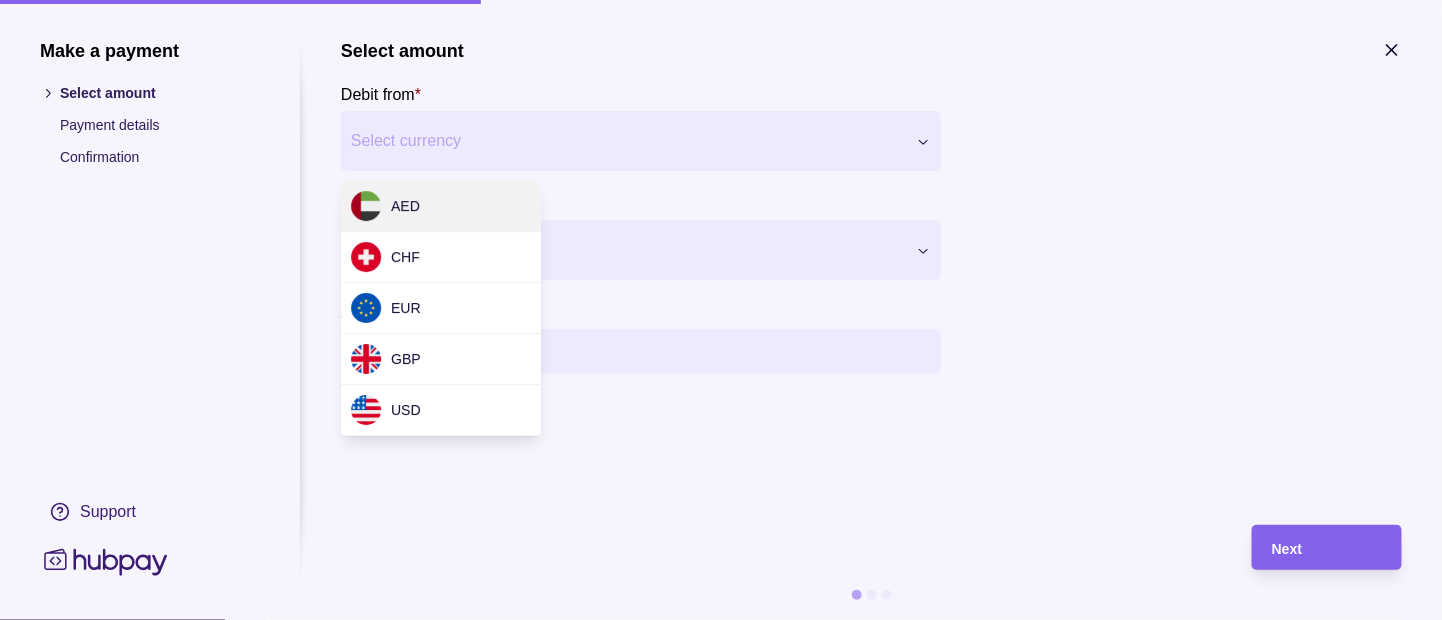 click on "**********" at bounding box center (721, 646) 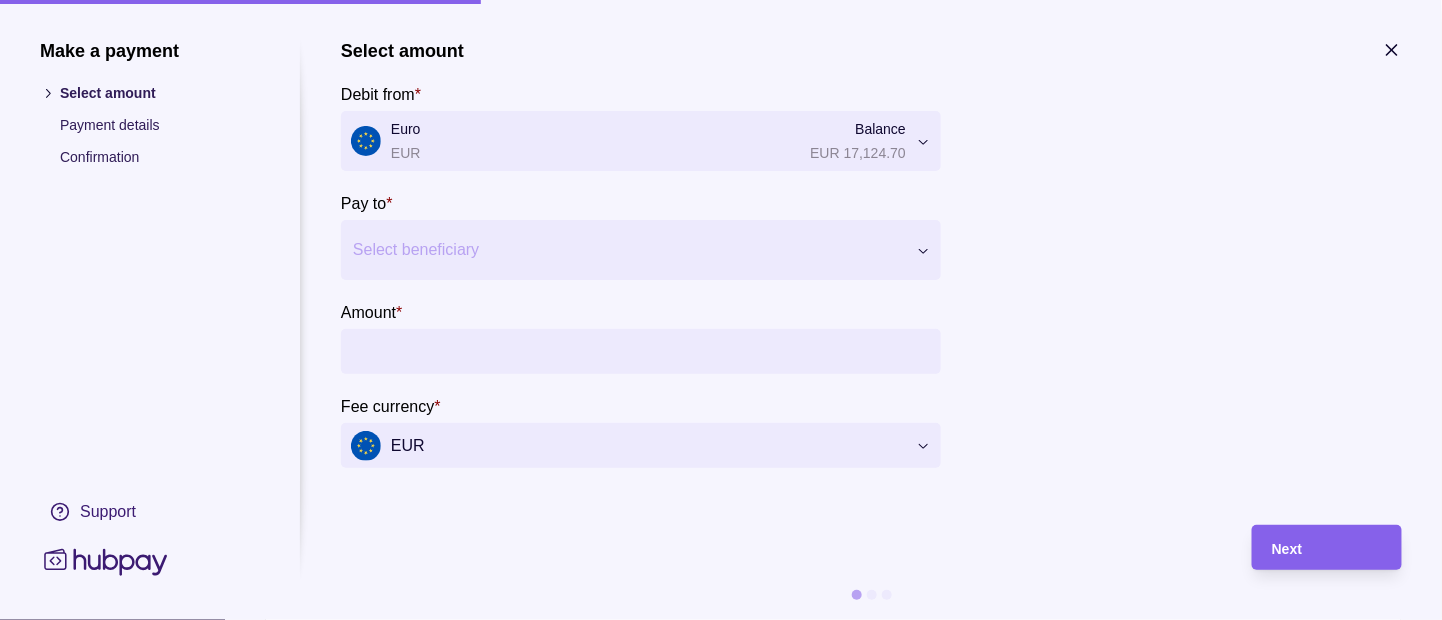 click on "Select beneficiary" at bounding box center [641, 250] 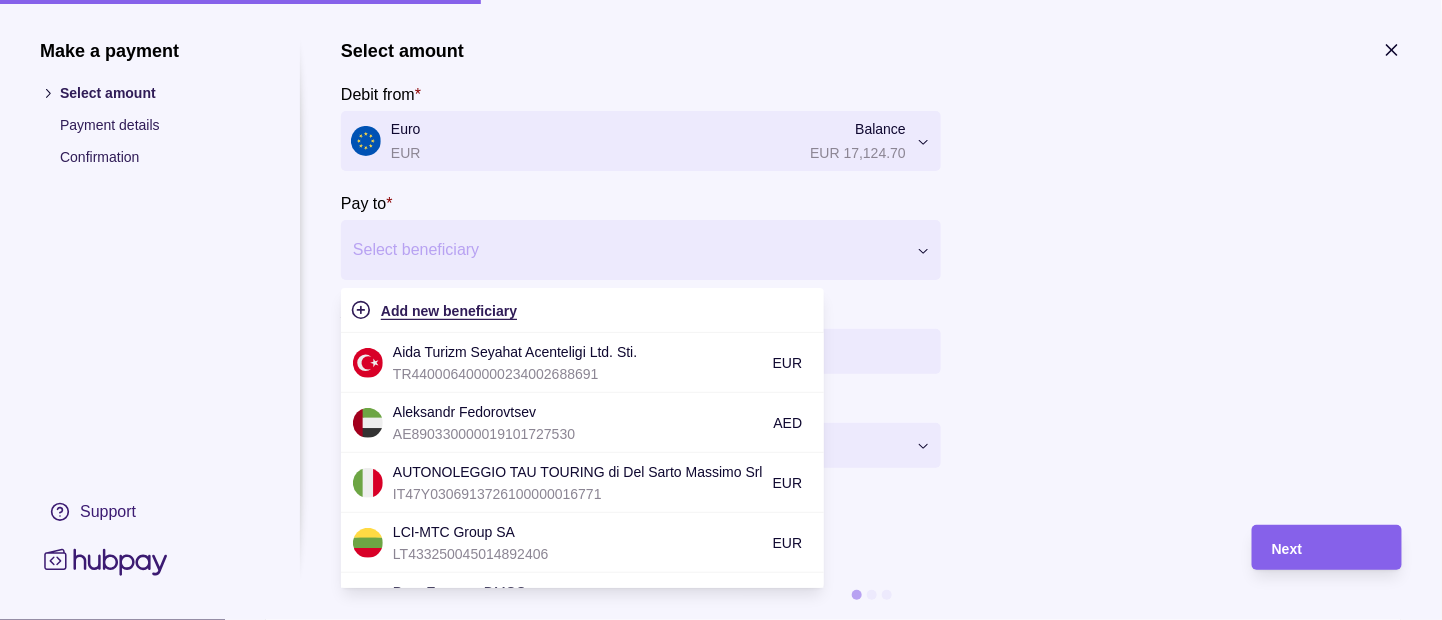 click on "Add new beneficiary" at bounding box center [449, 311] 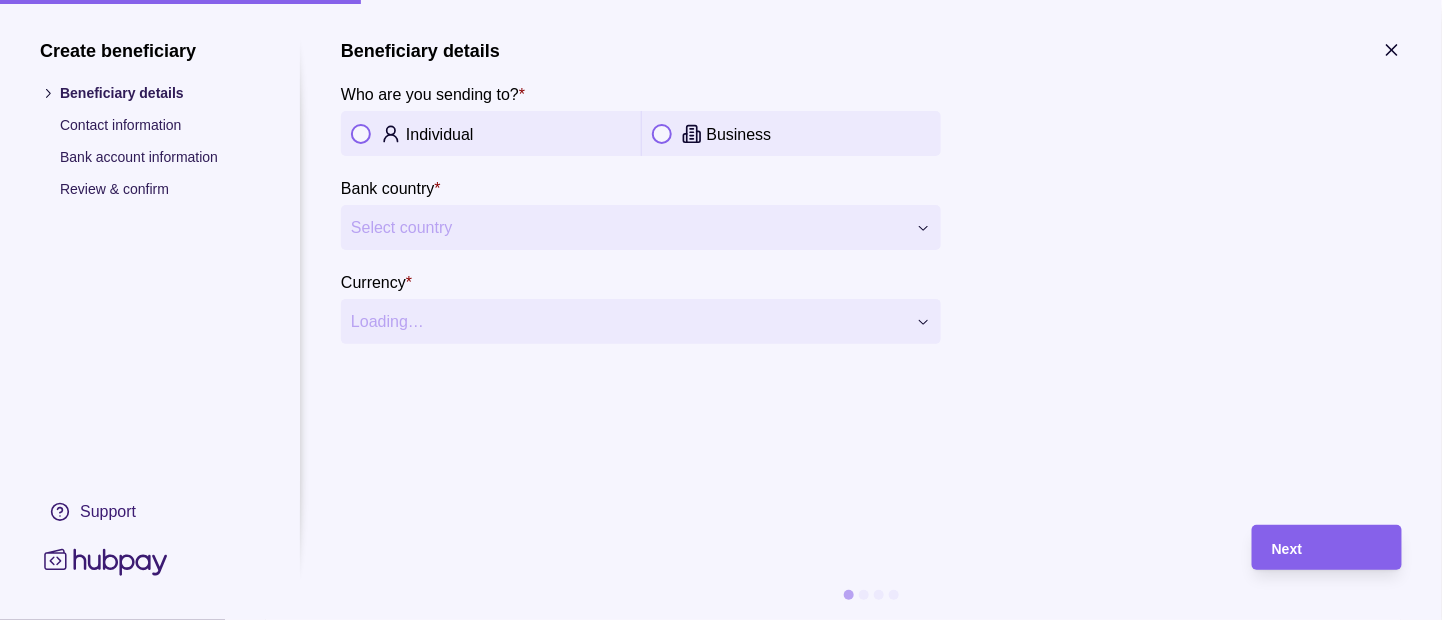 click at bounding box center [361, 134] 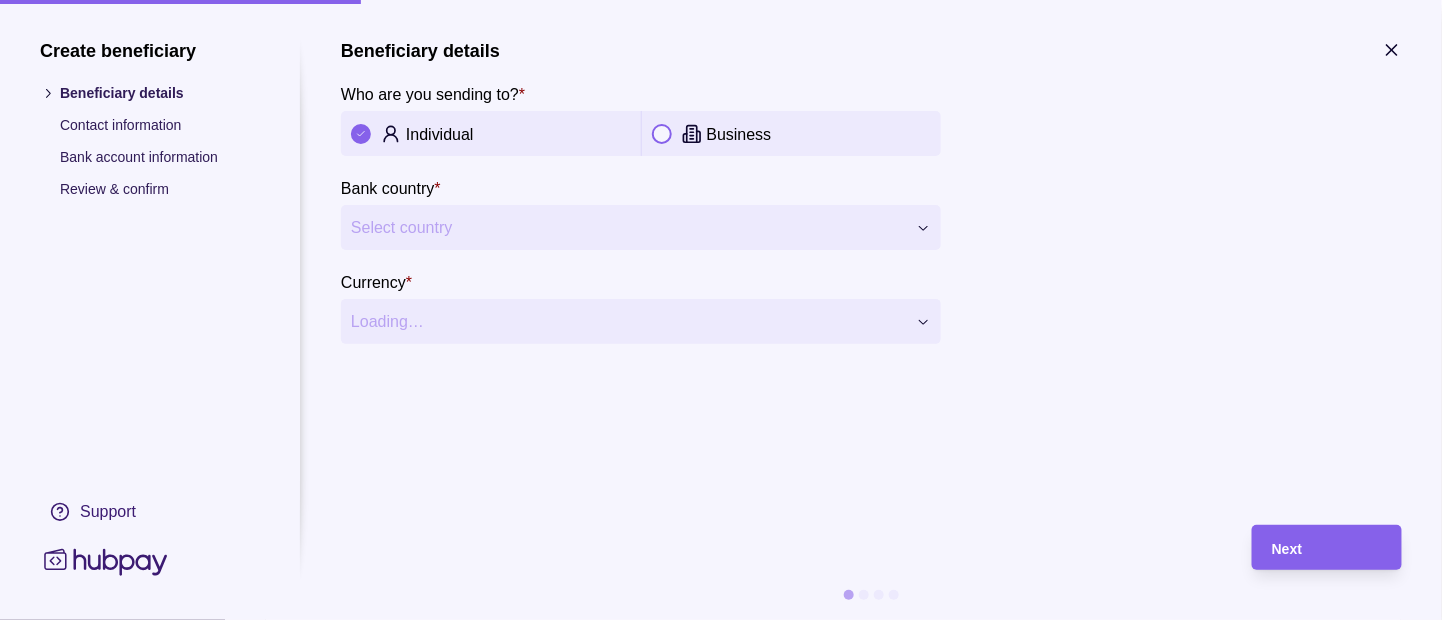 click on "**********" at bounding box center (721, 646) 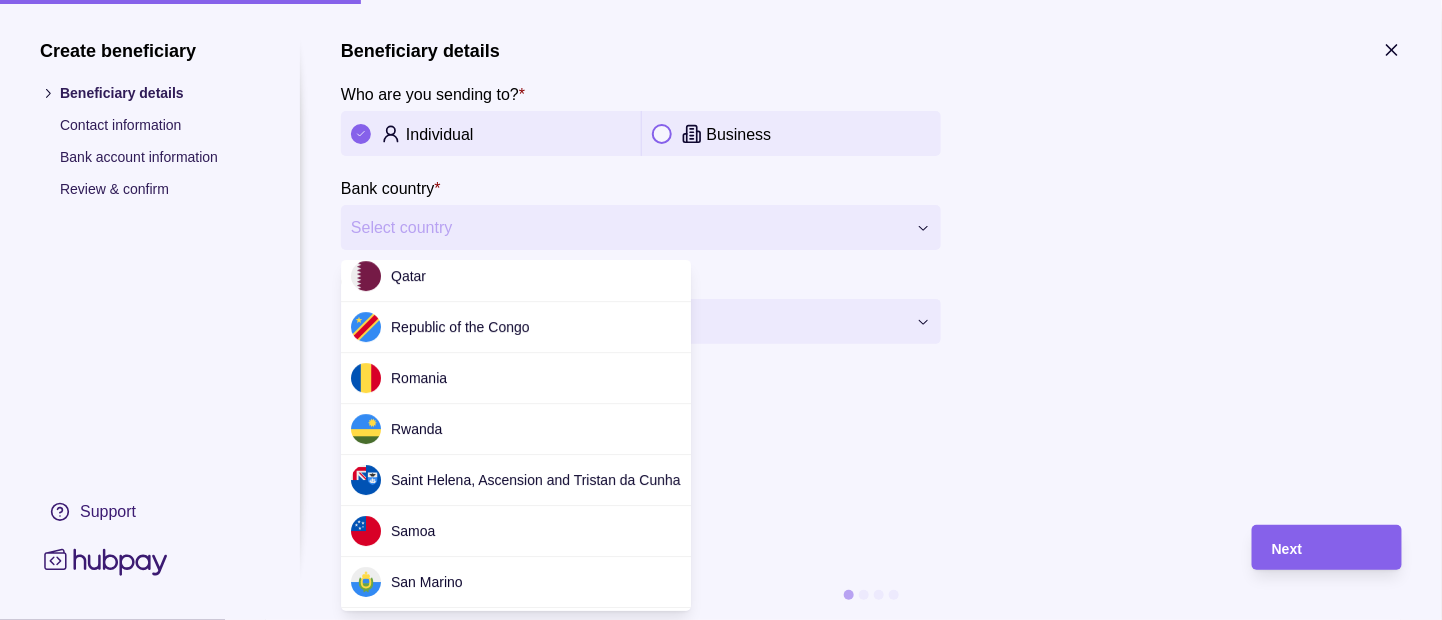 scroll, scrollTop: 5409, scrollLeft: 0, axis: vertical 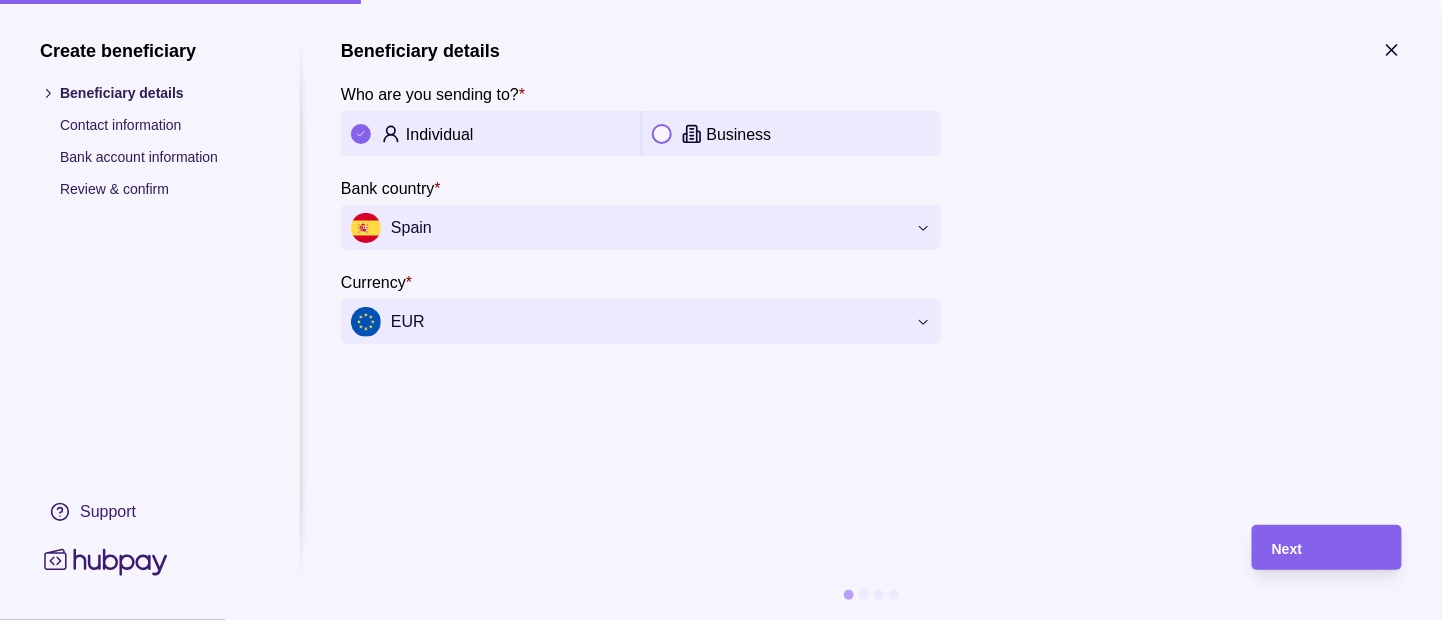 click on "**********" at bounding box center (721, 646) 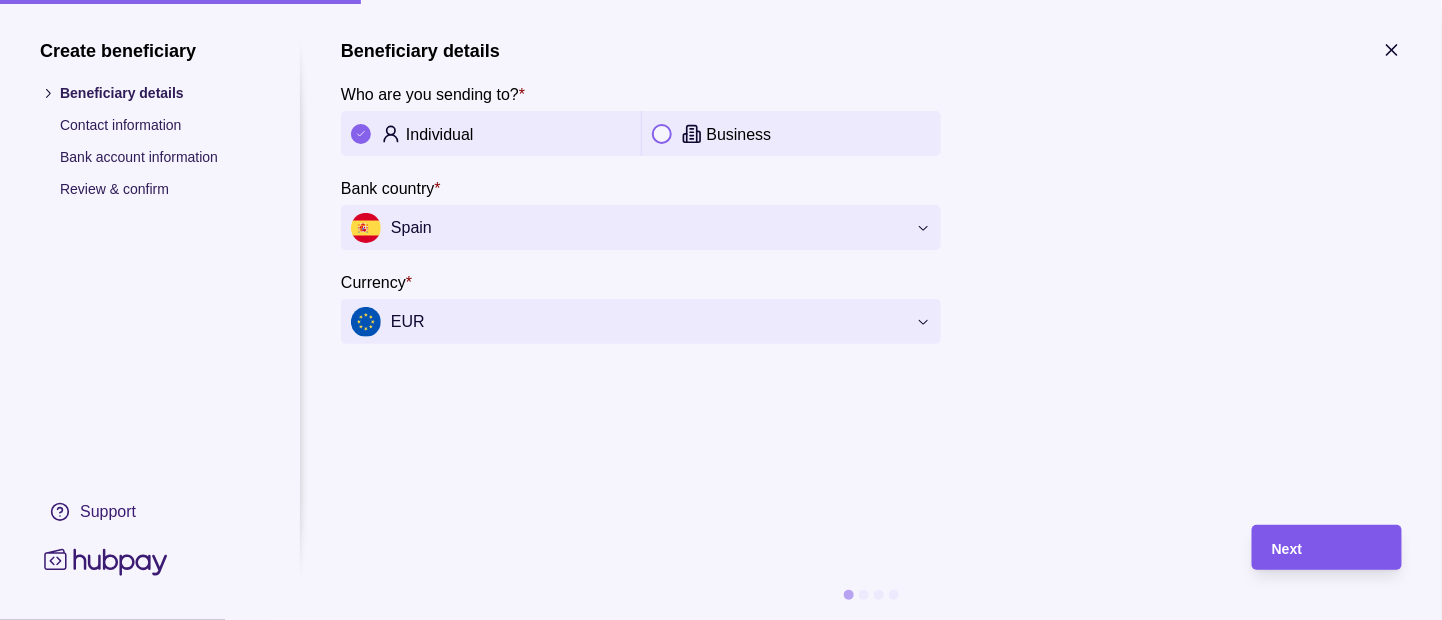 click on "Next" at bounding box center [1327, 548] 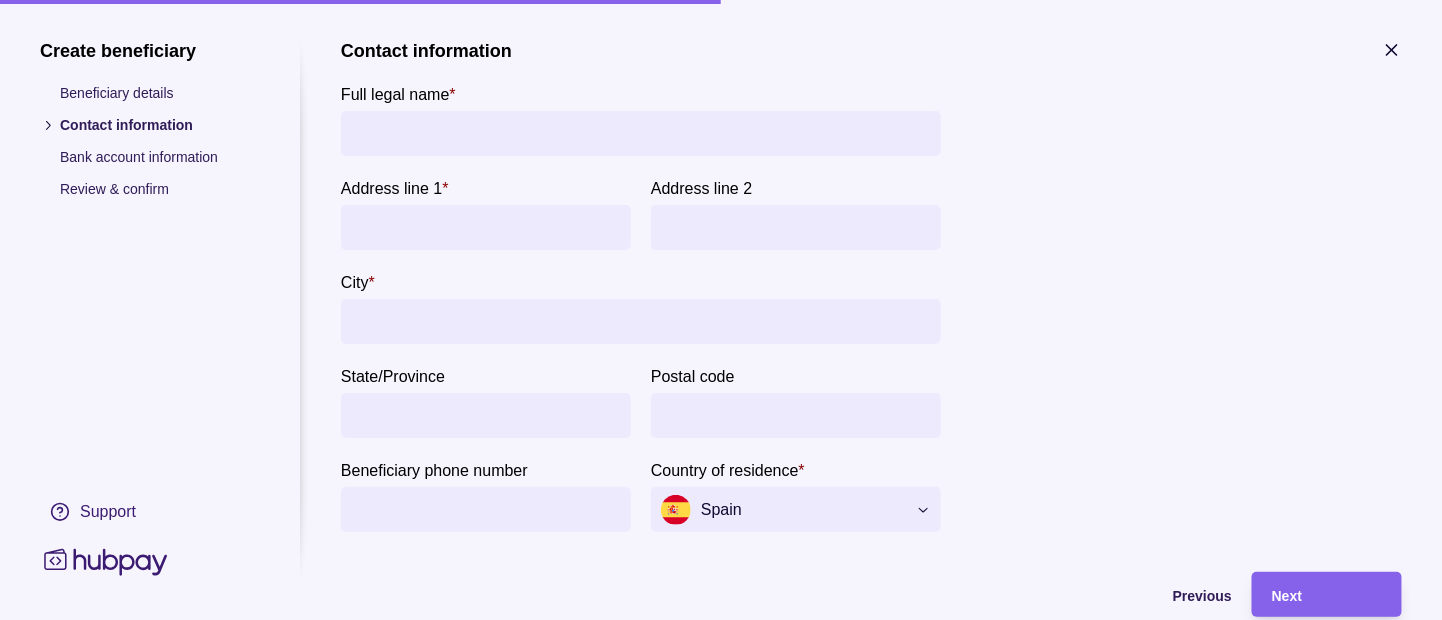 click on "Full legal name  *" at bounding box center [641, 133] 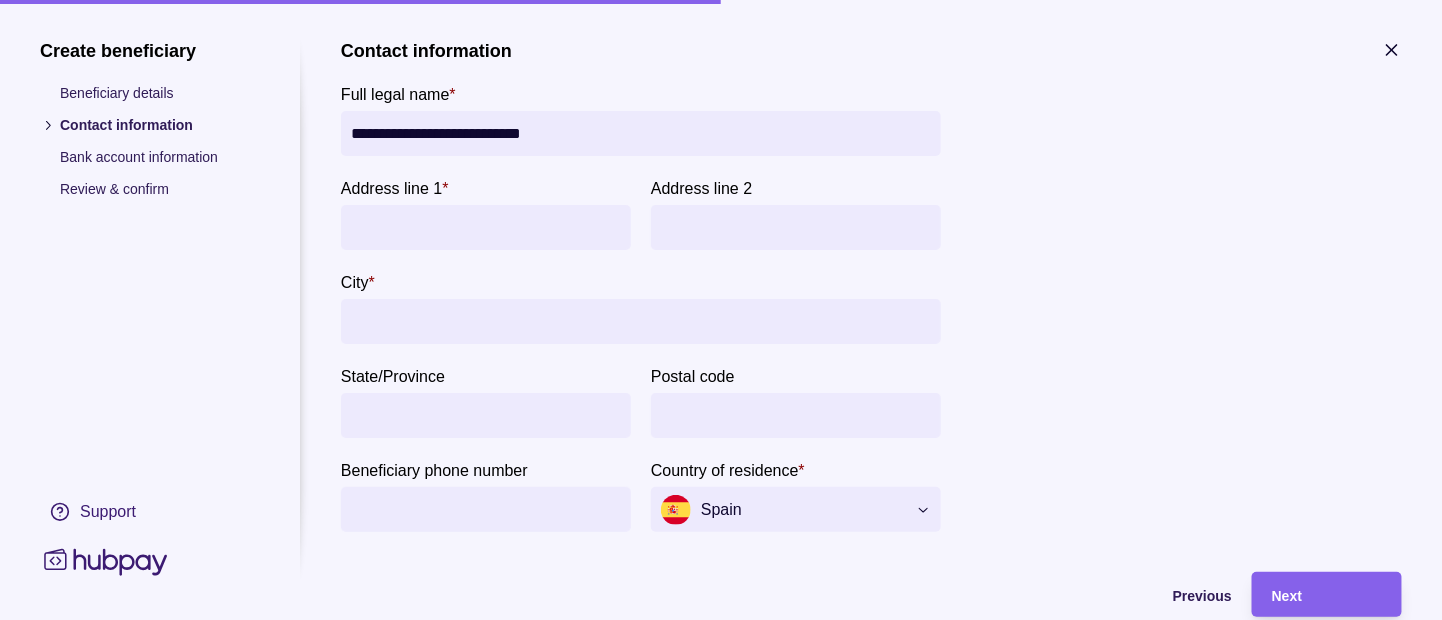 type on "**********" 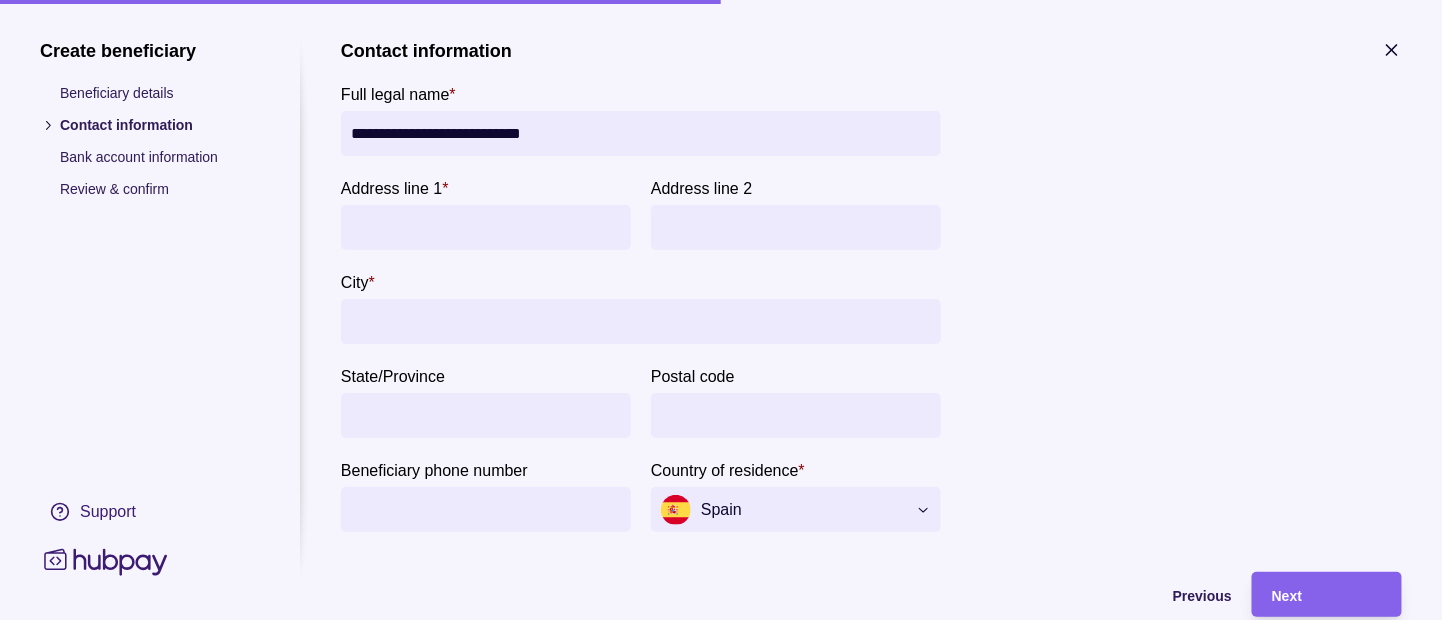 click on "Address line 1  *" at bounding box center [486, 227] 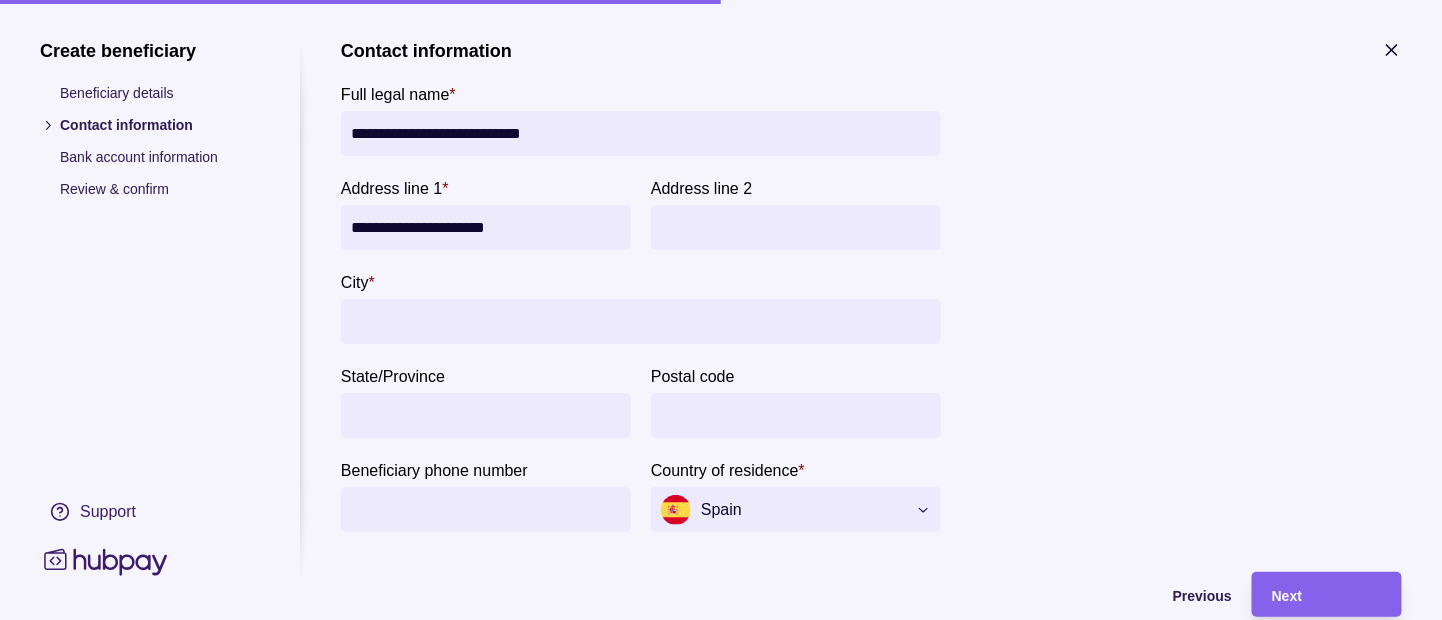 type on "**********" 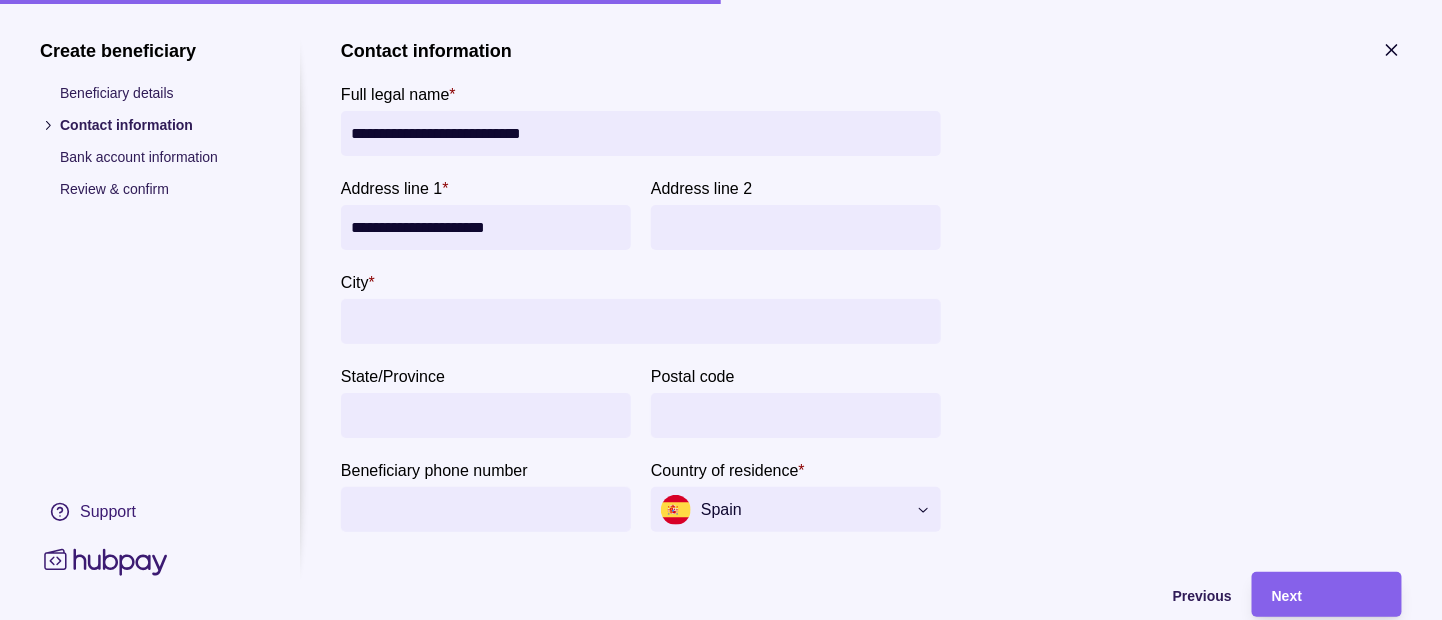 click on "City  *" at bounding box center [641, 321] 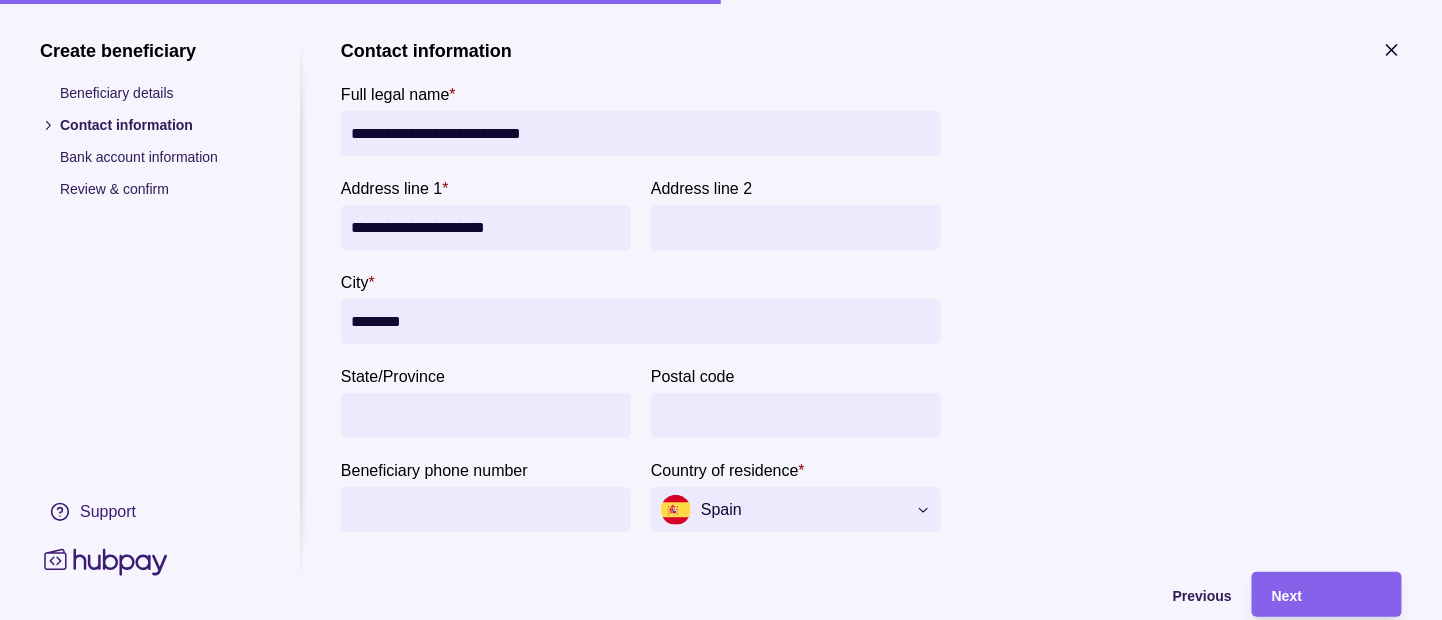 type on "********" 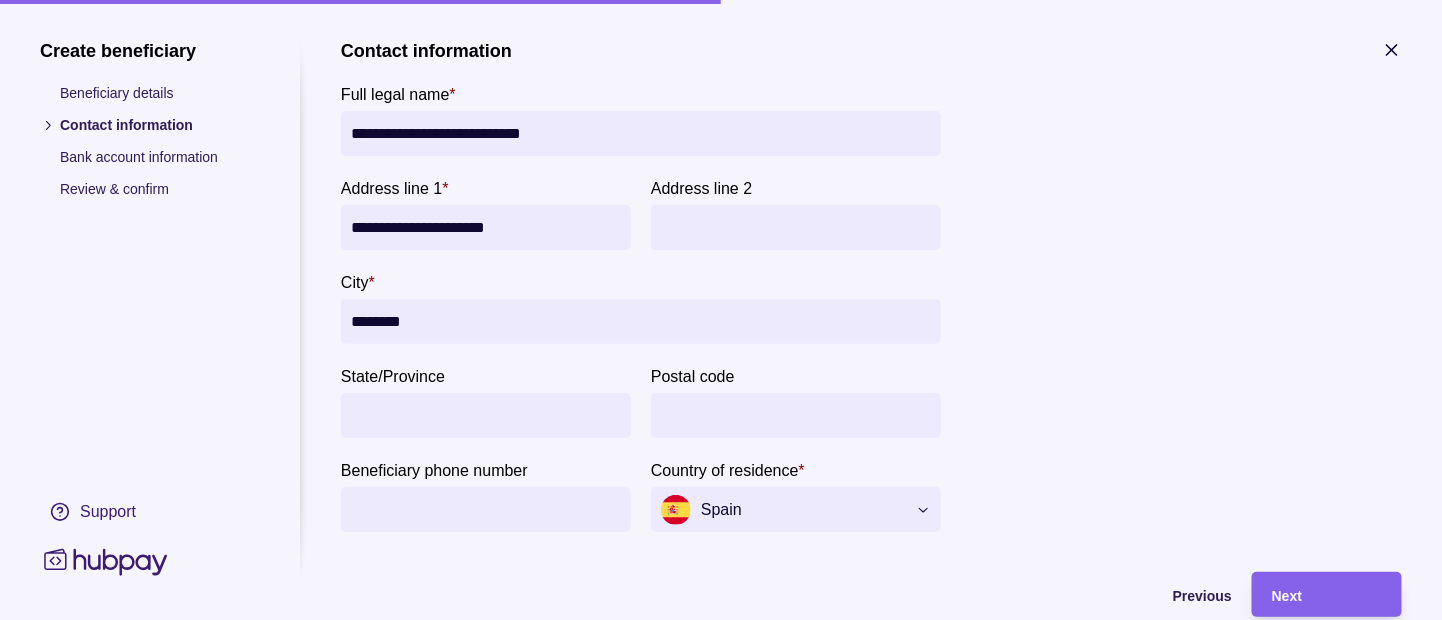 click on "Postal code" at bounding box center [796, 415] 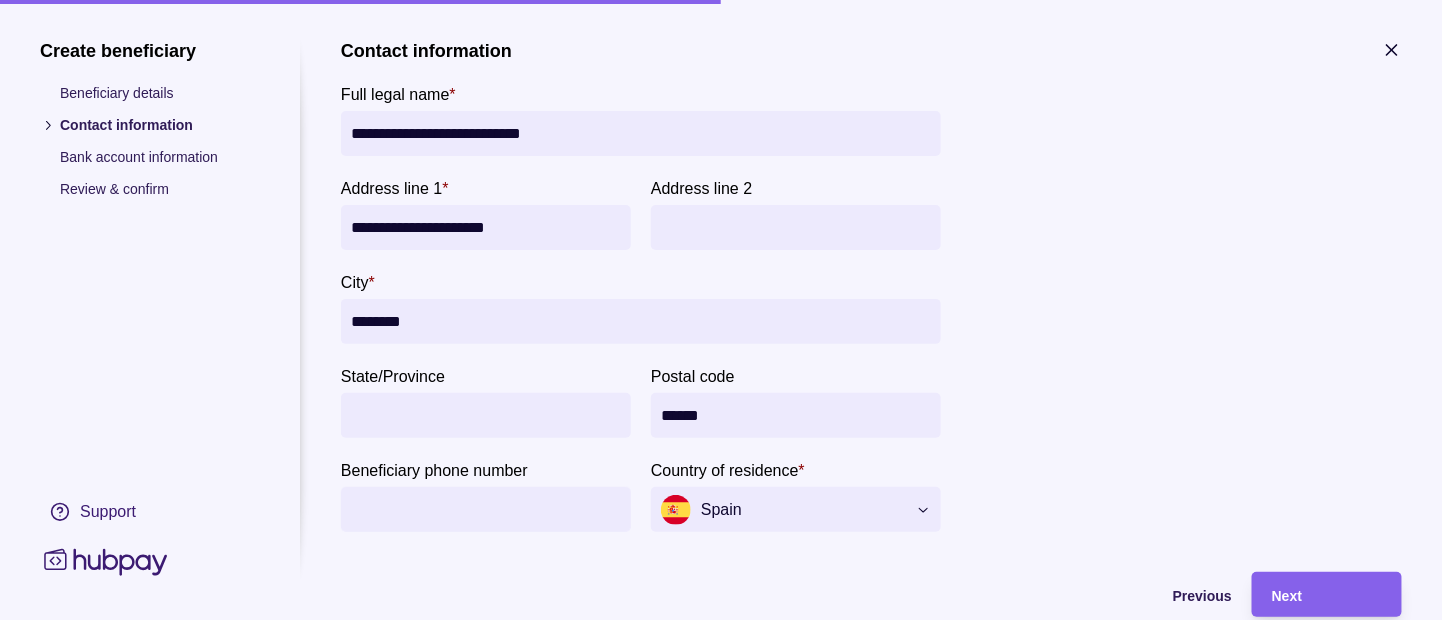 type on "******" 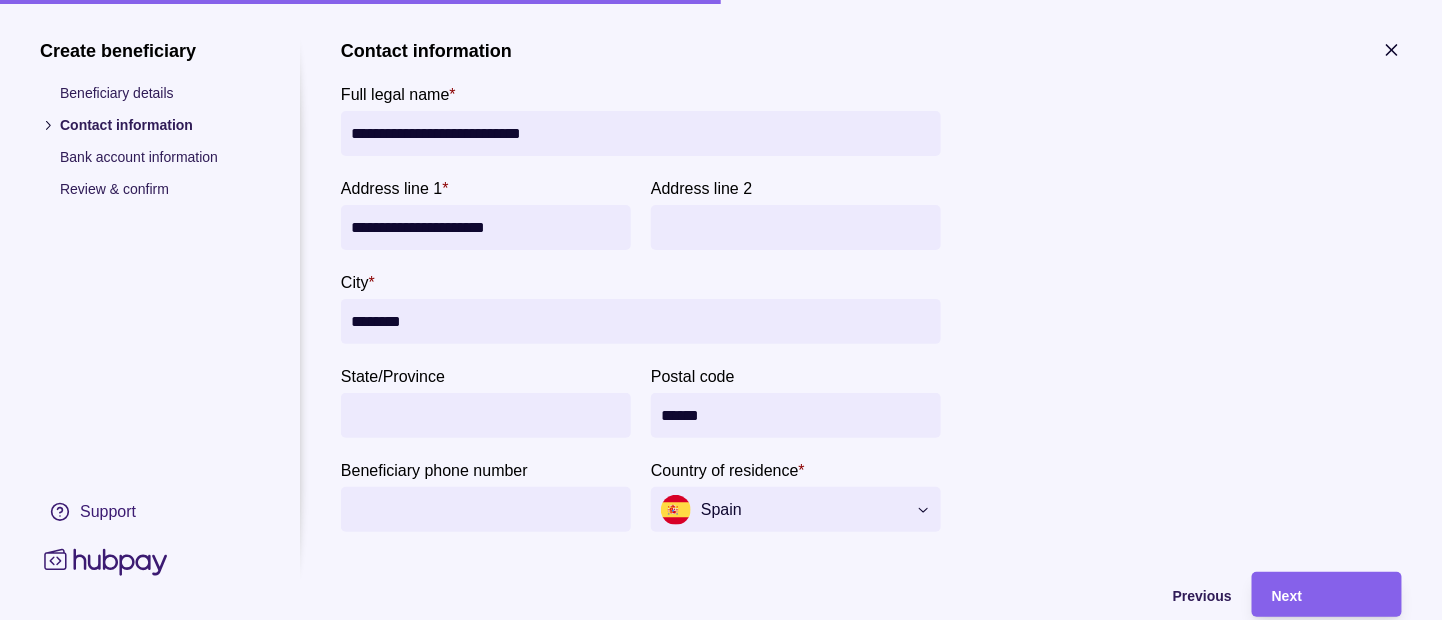 click on "Beneficiary phone number" at bounding box center [486, 509] 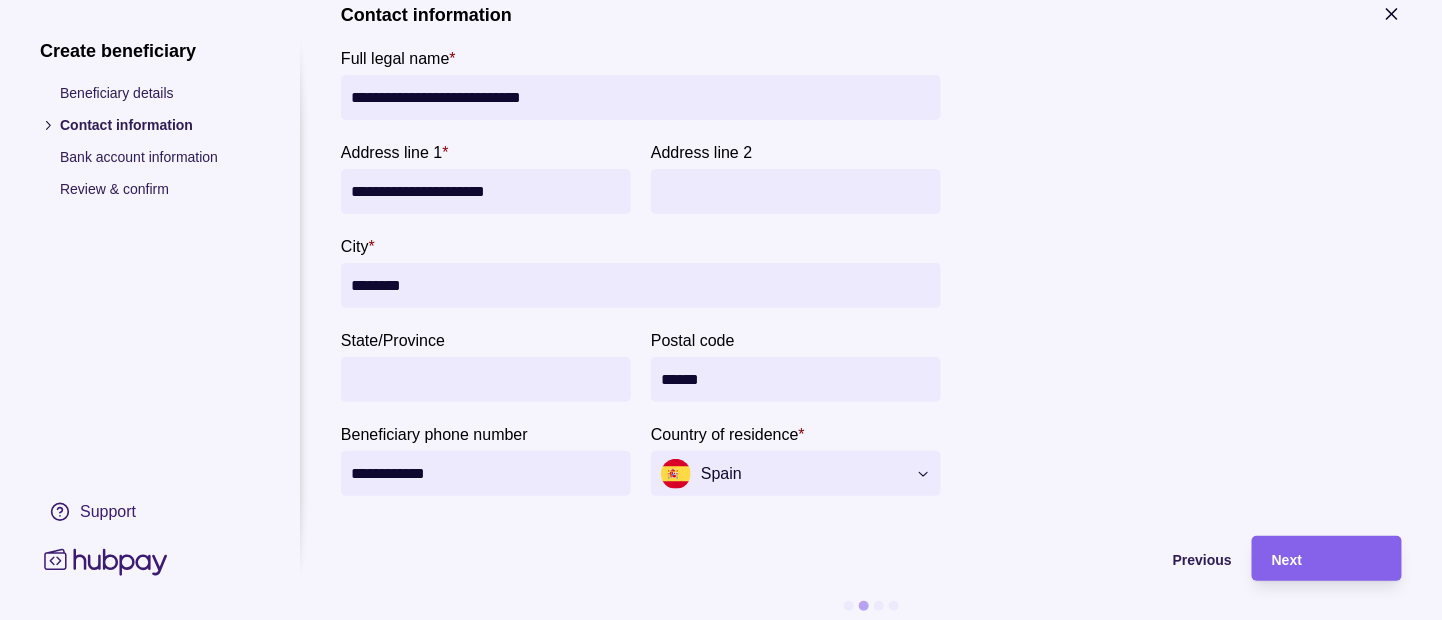 scroll, scrollTop: 64, scrollLeft: 0, axis: vertical 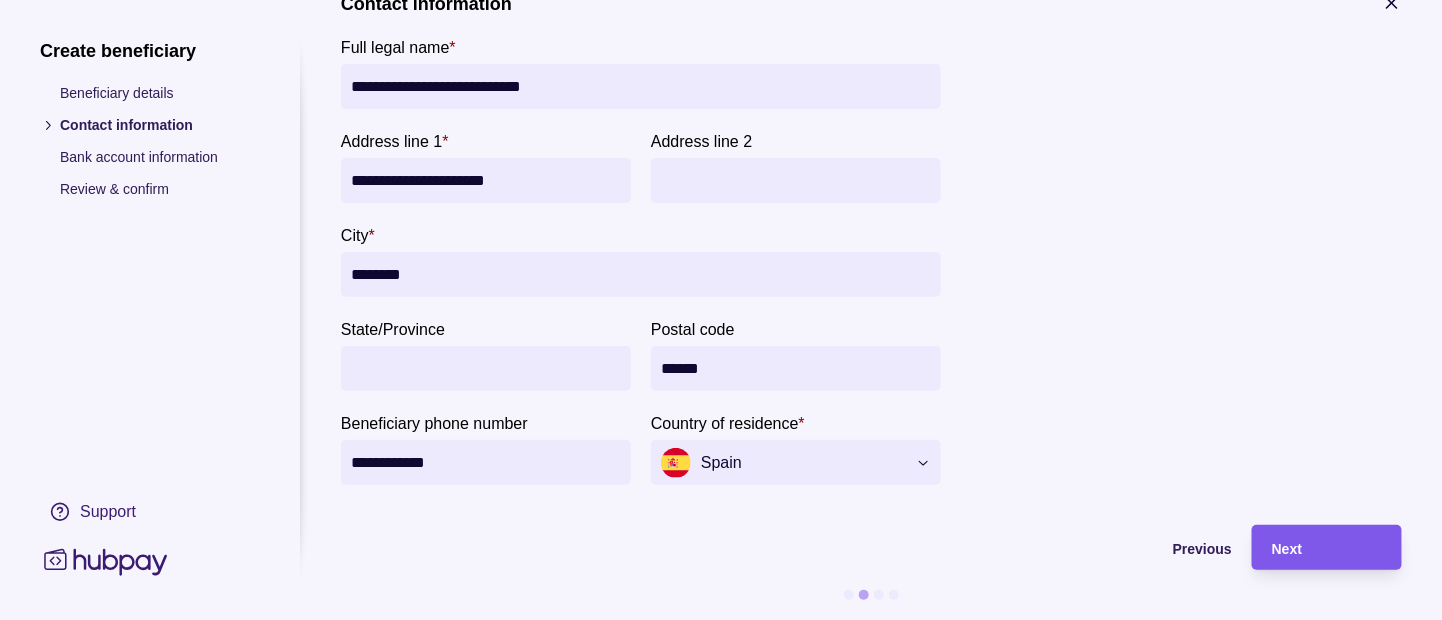 type on "**********" 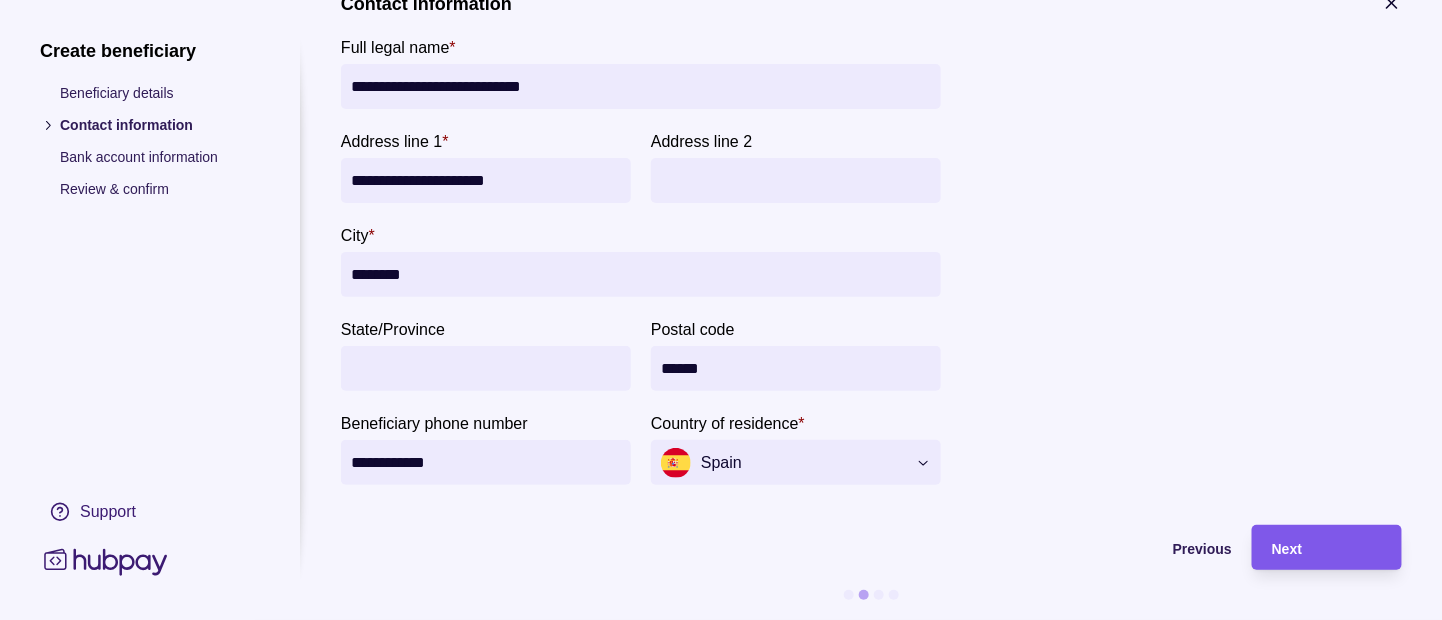 click on "Next" at bounding box center [1327, 548] 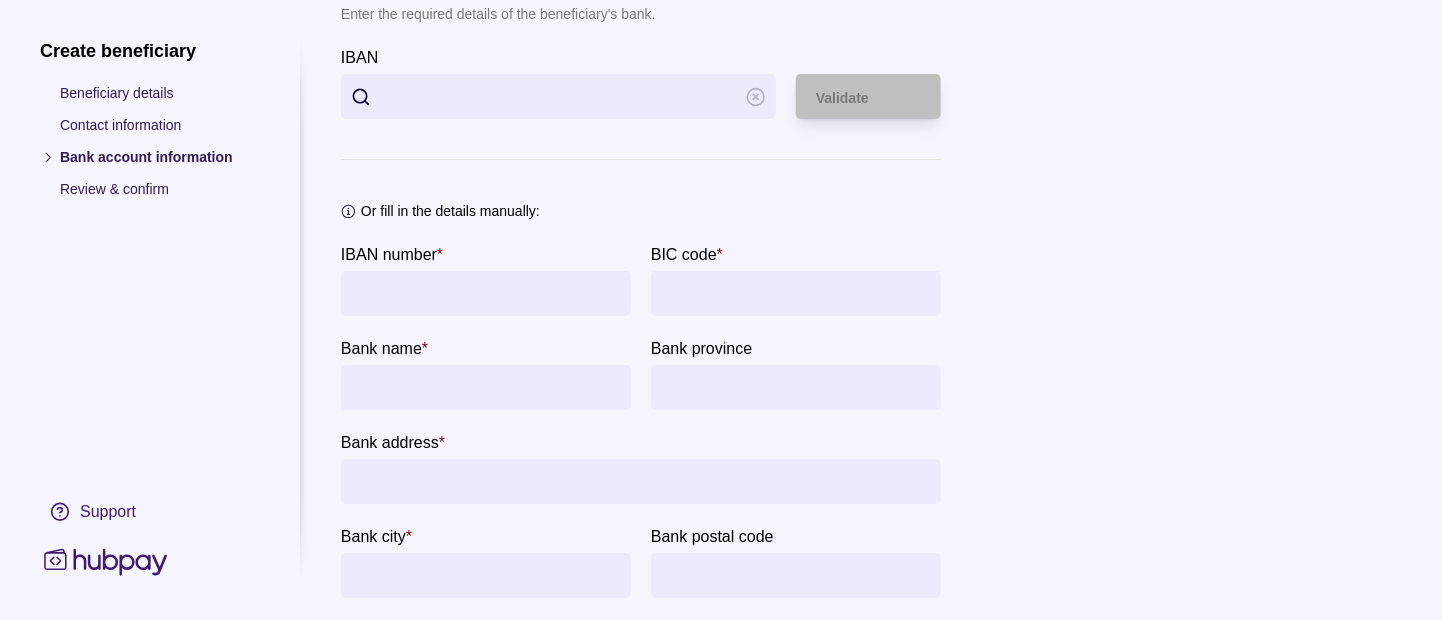 click on "**********" at bounding box center (641, 334) 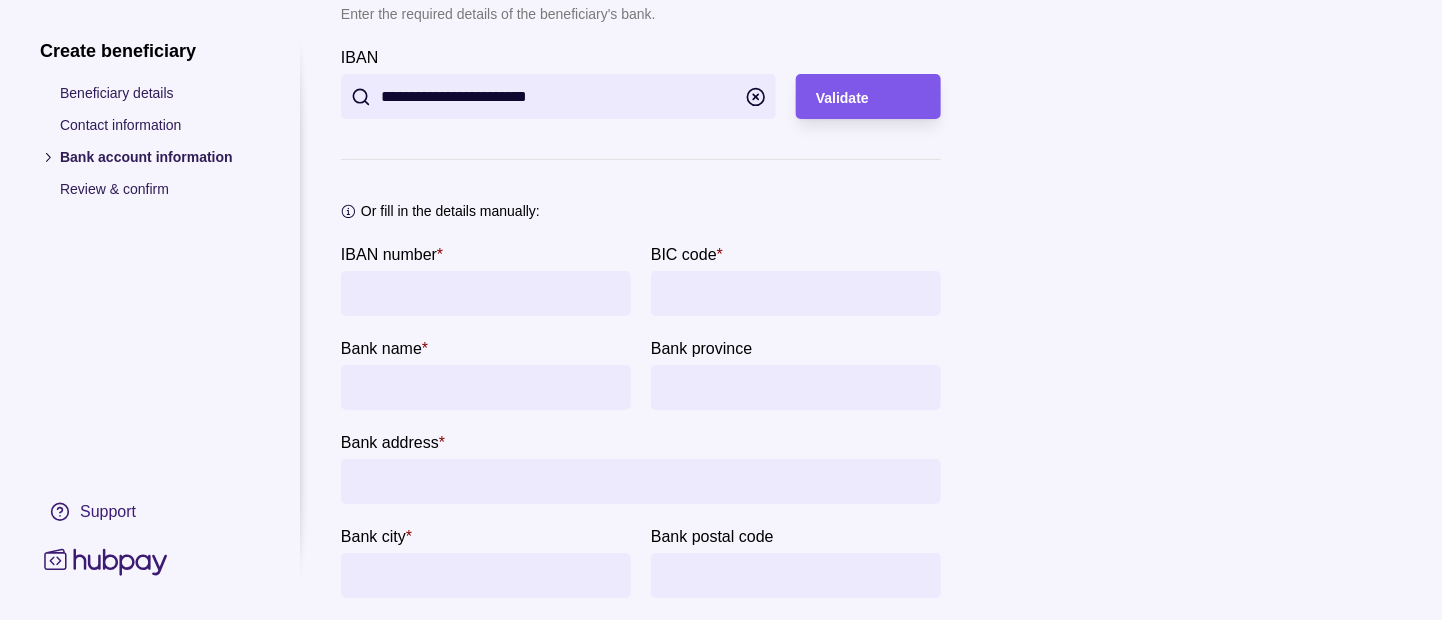 type on "**********" 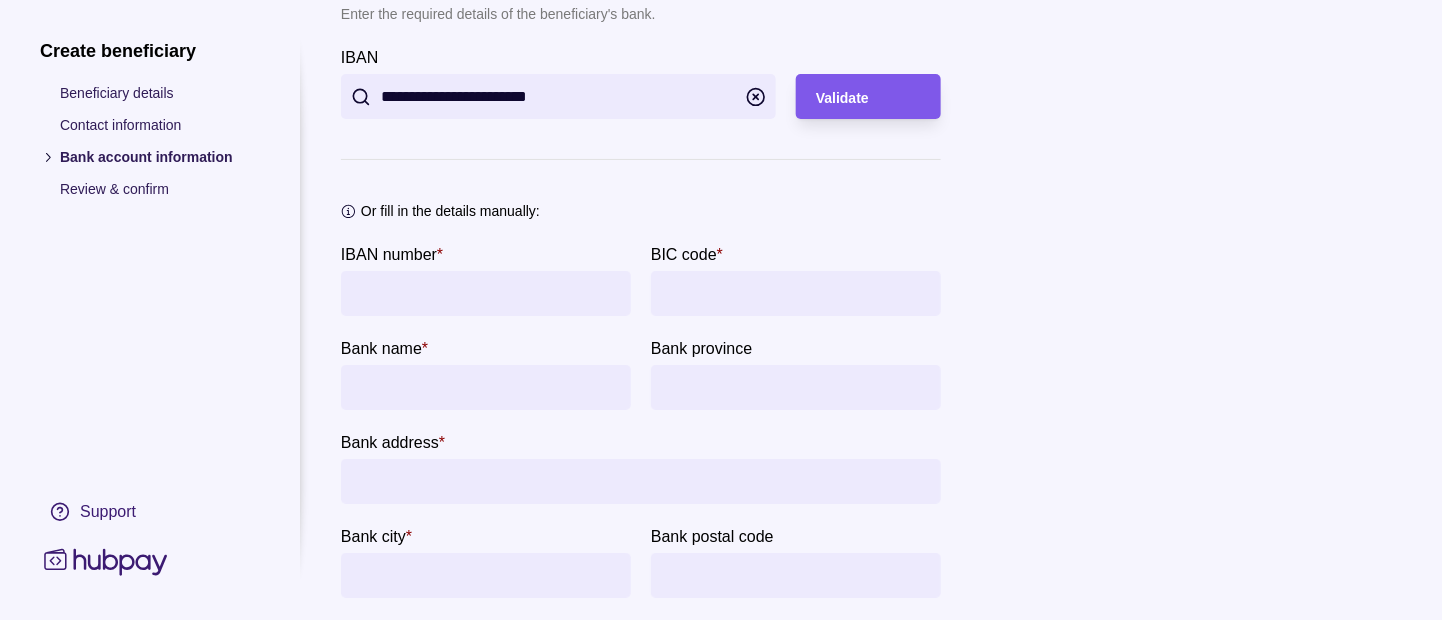 click on "Validate" at bounding box center (868, 97) 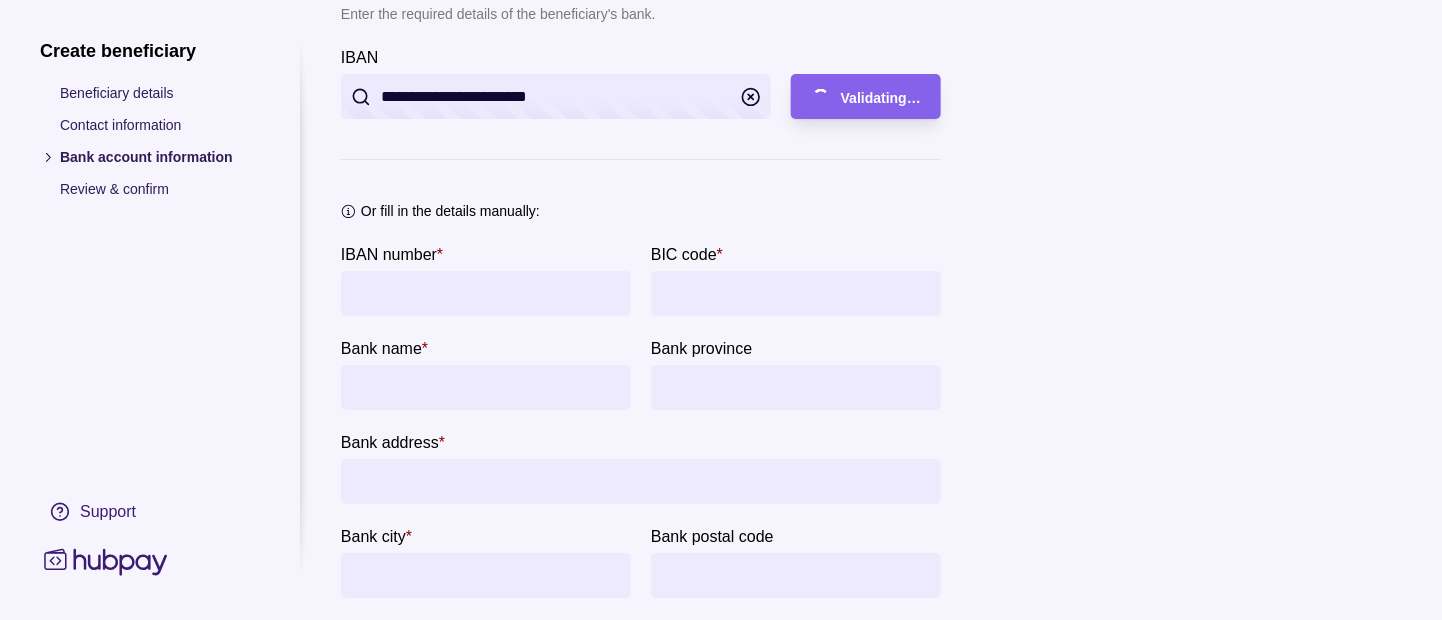 type on "**********" 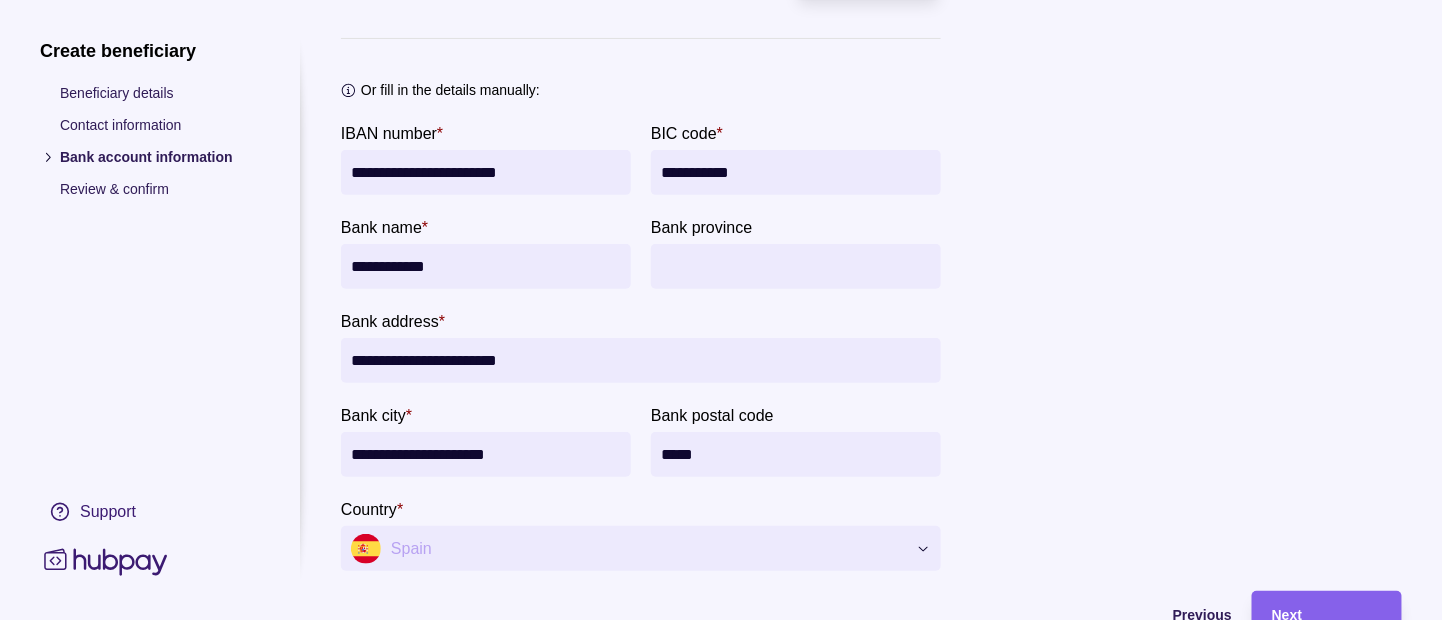 scroll, scrollTop: 269, scrollLeft: 0, axis: vertical 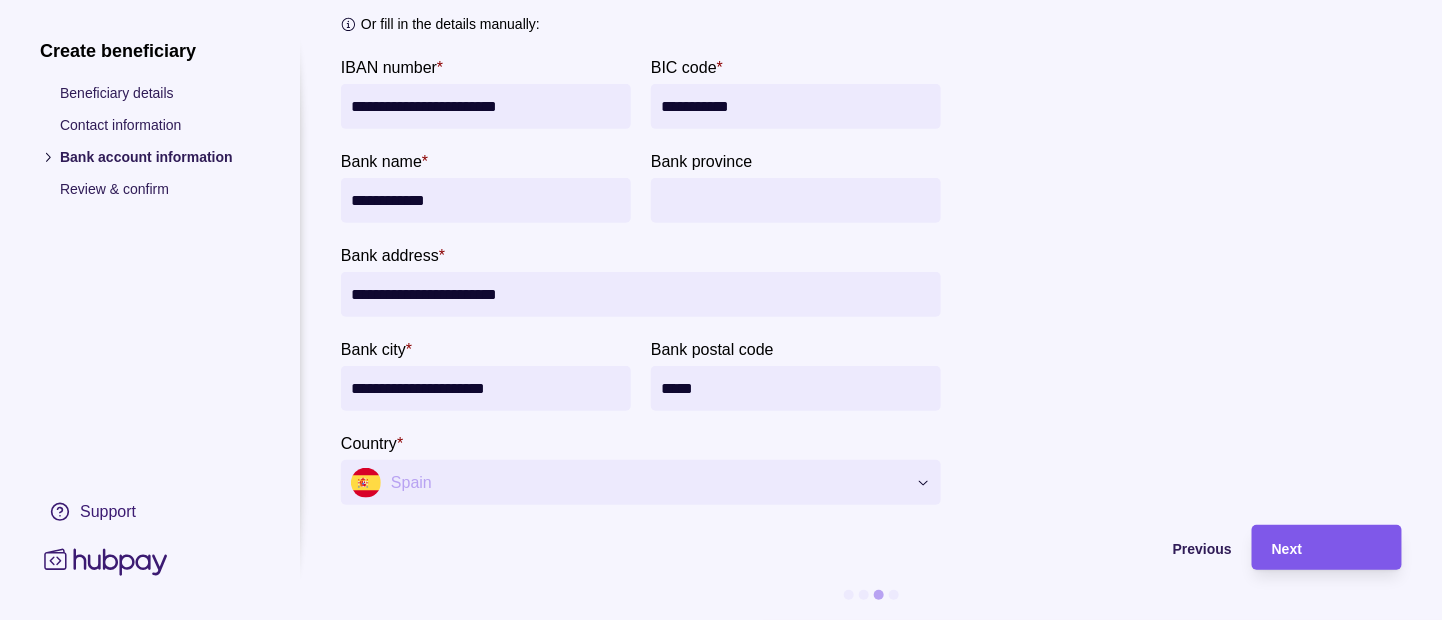 click on "Next" at bounding box center (1327, 548) 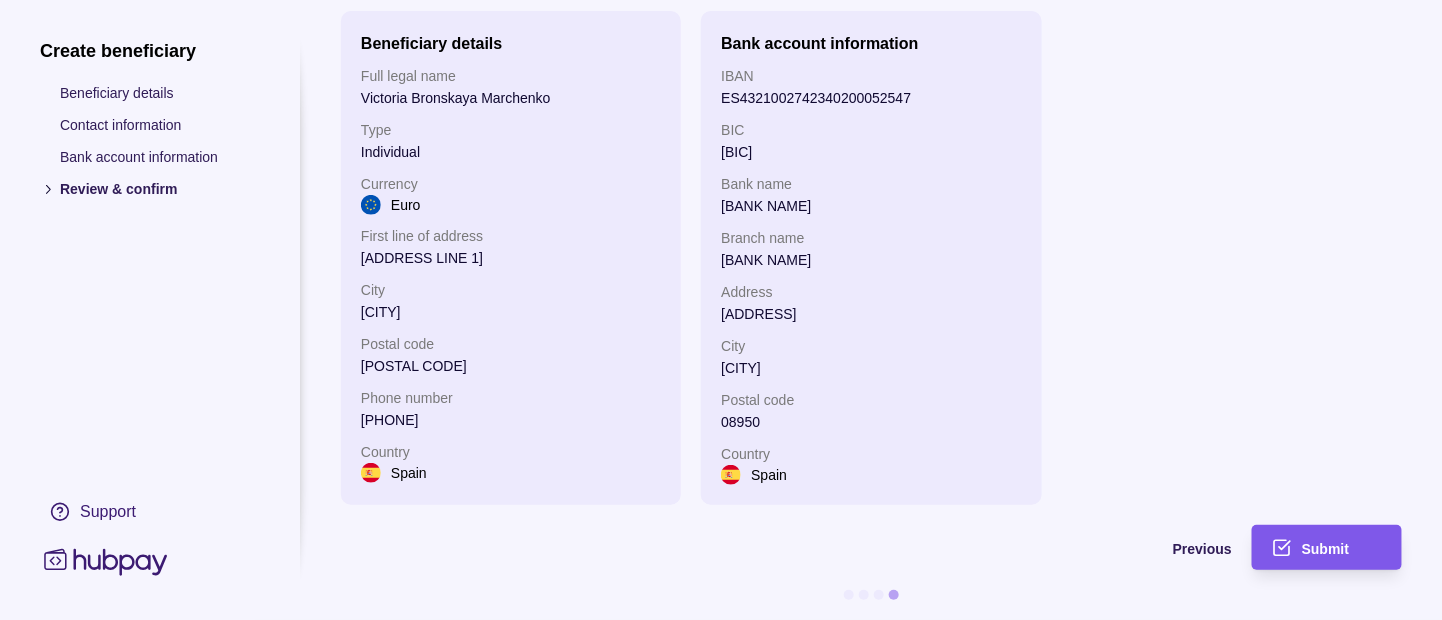 click on "Submit" at bounding box center [1325, 549] 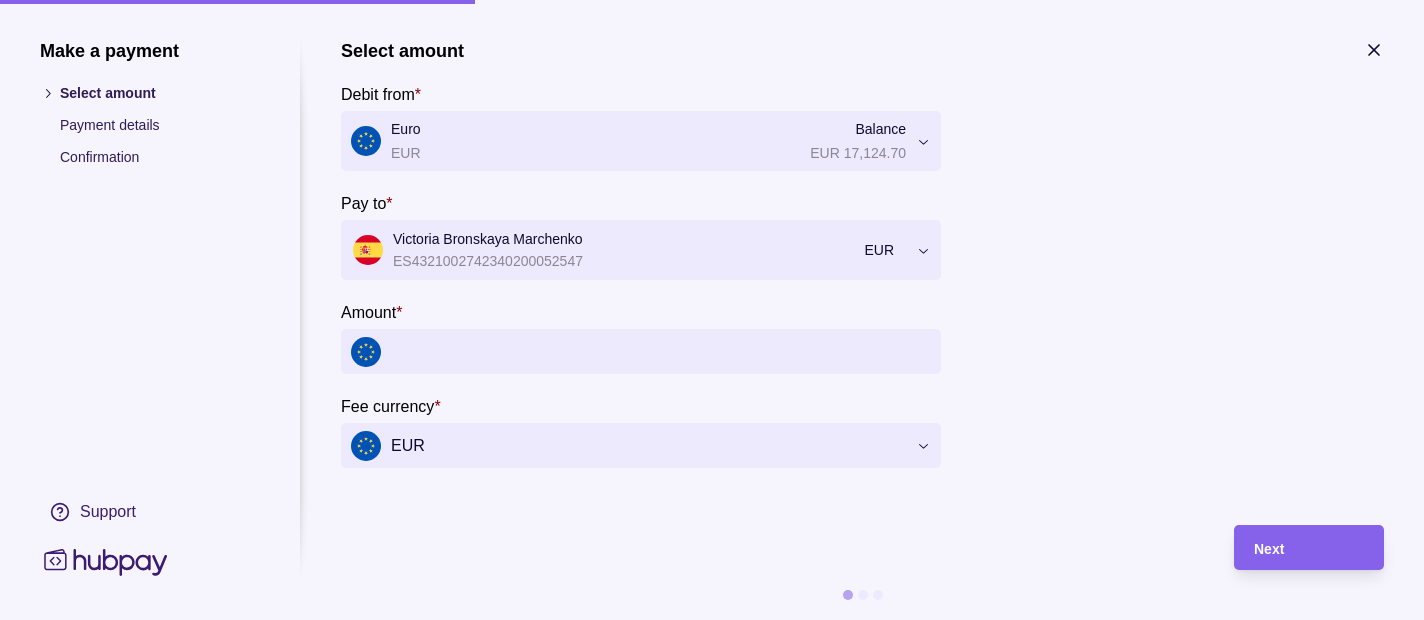click on "Amount  *" at bounding box center [661, 351] 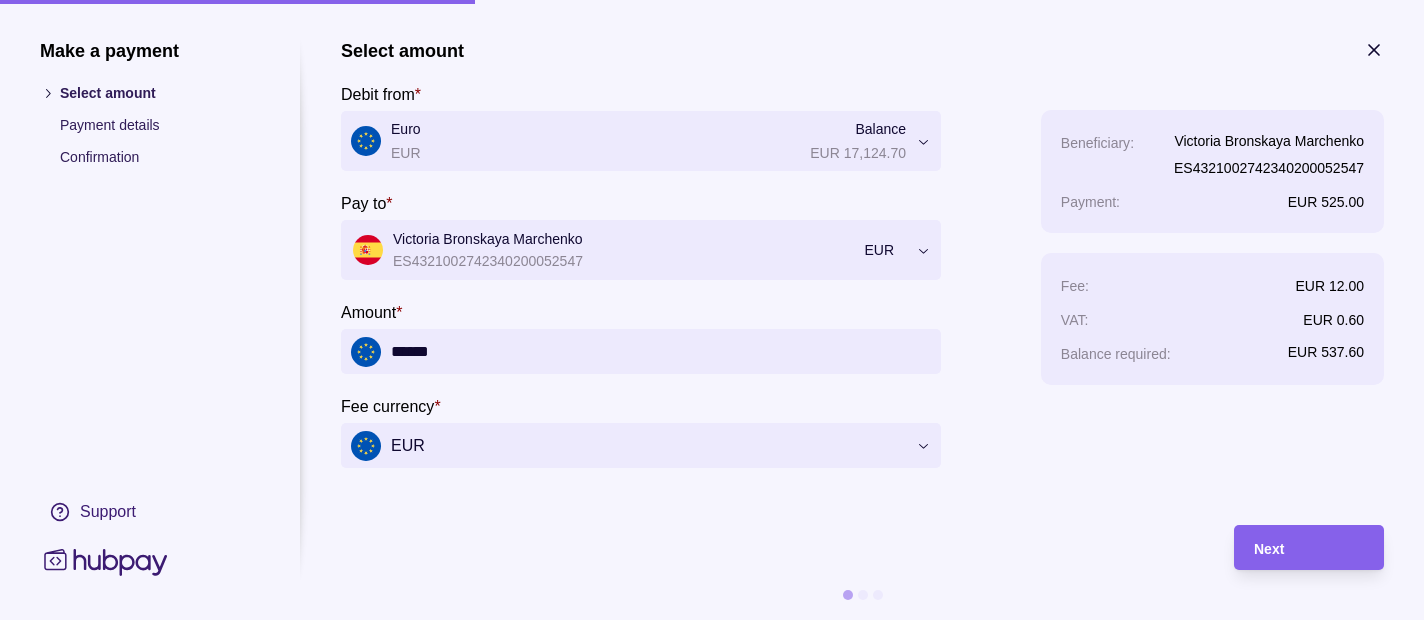 type on "******" 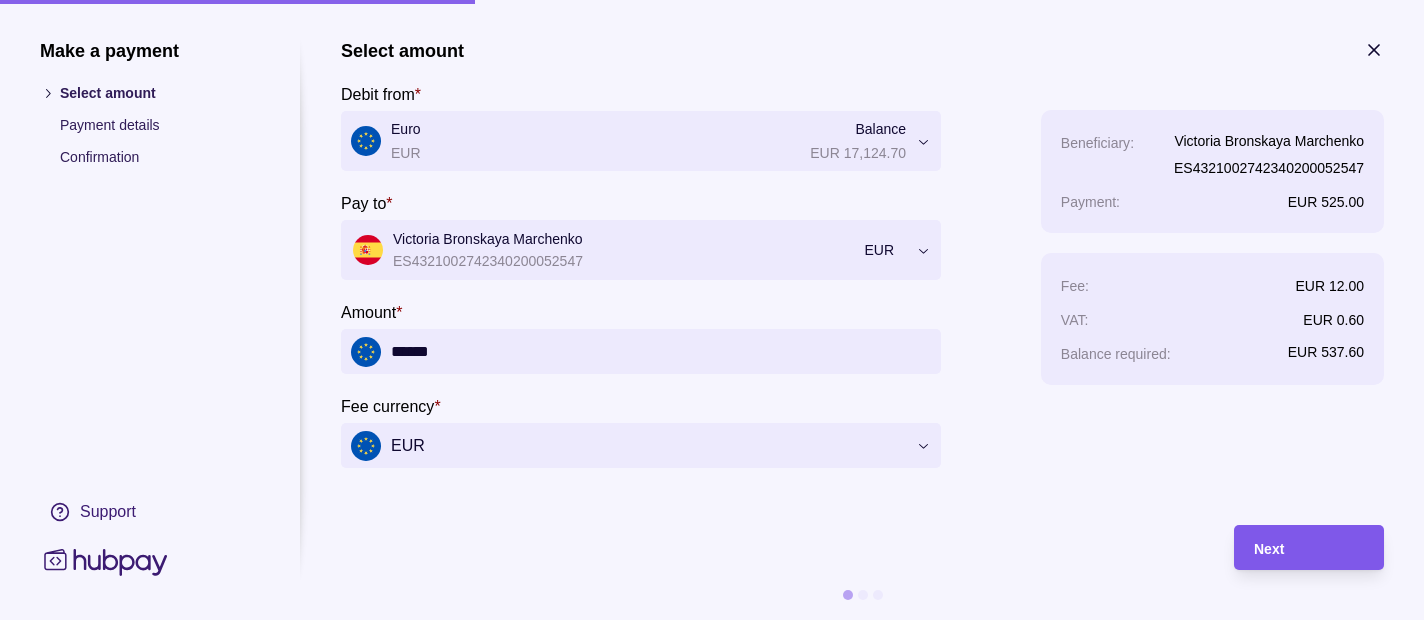 click on "Next" at bounding box center (1309, 548) 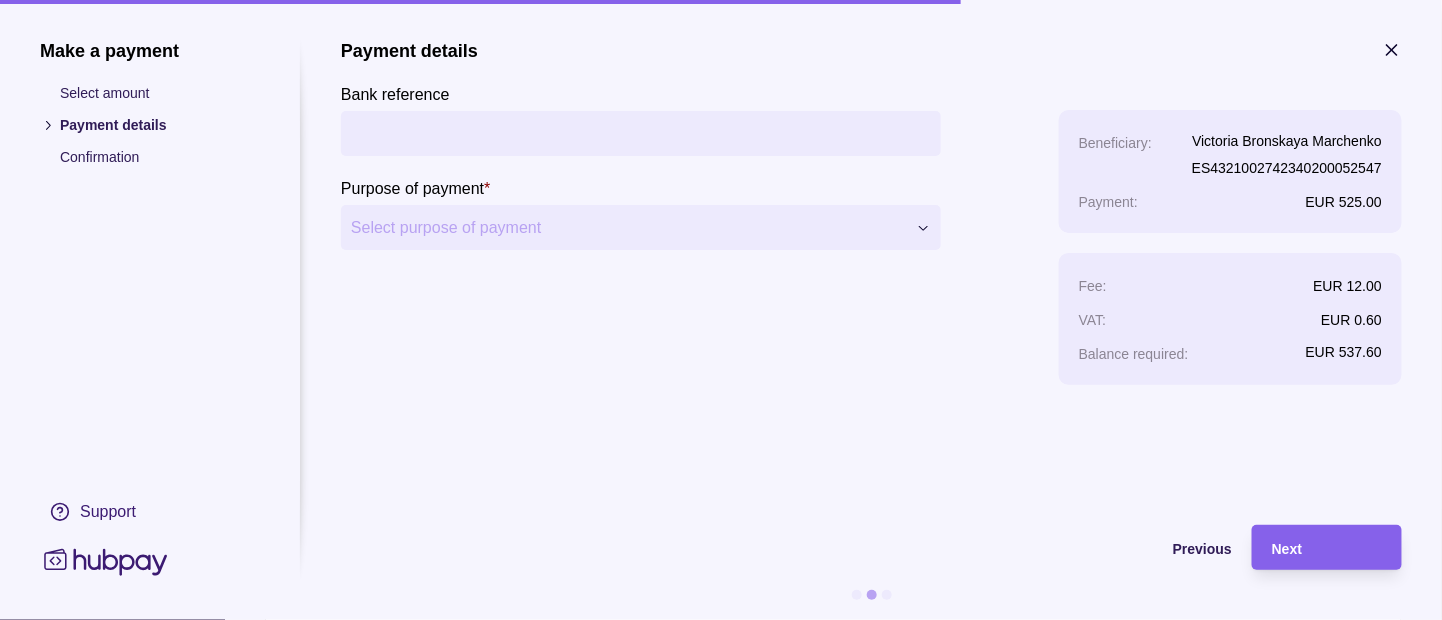 click on "**********" at bounding box center (721, 646) 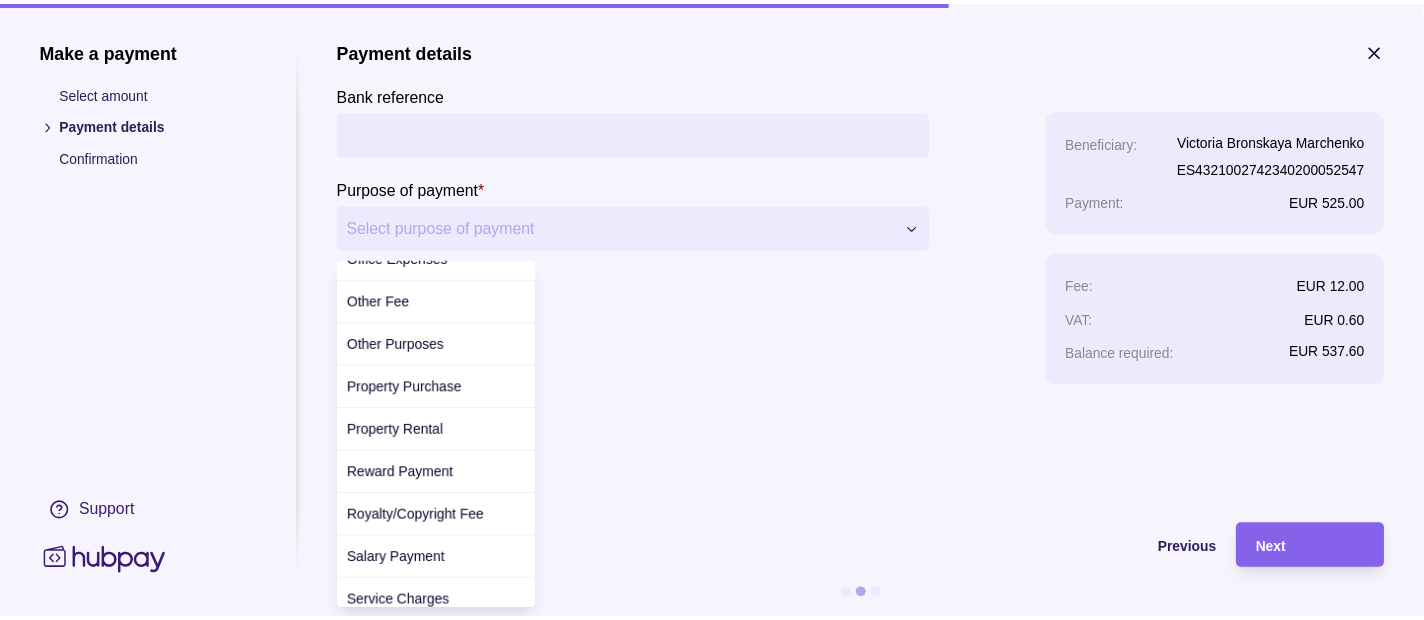 scroll, scrollTop: 840, scrollLeft: 0, axis: vertical 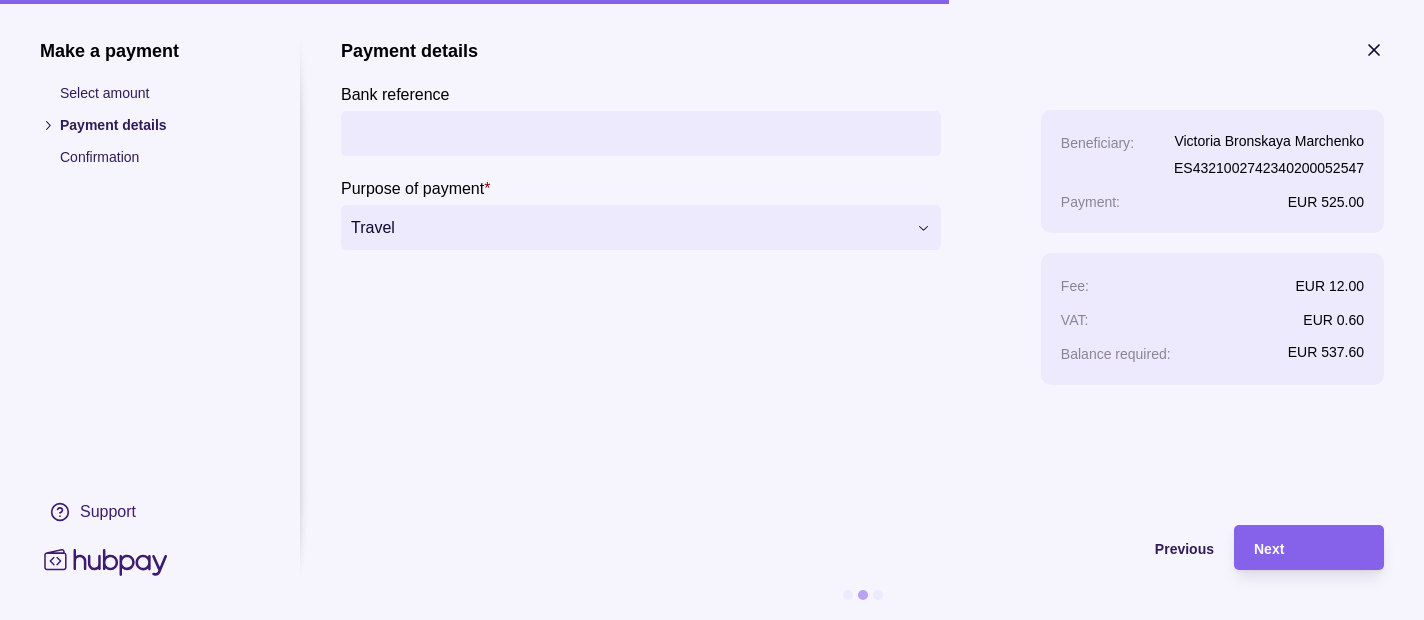 click on "Bank reference" at bounding box center [641, 133] 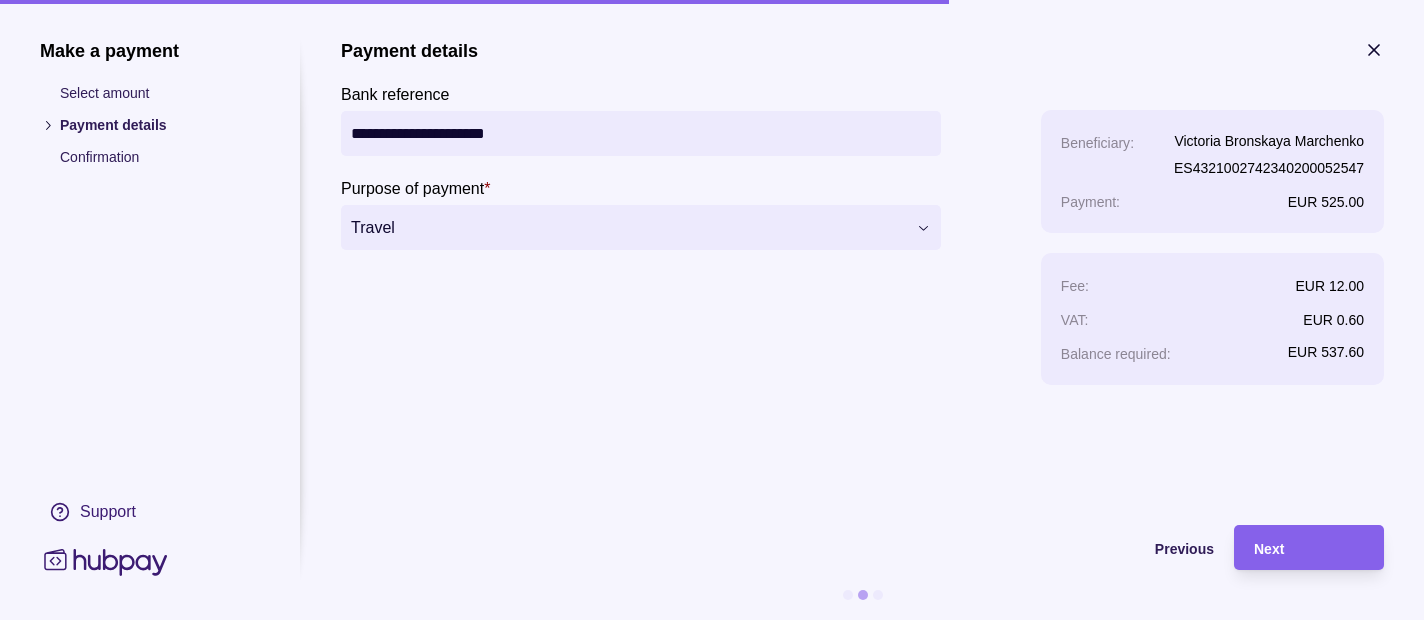scroll, scrollTop: 250, scrollLeft: 0, axis: vertical 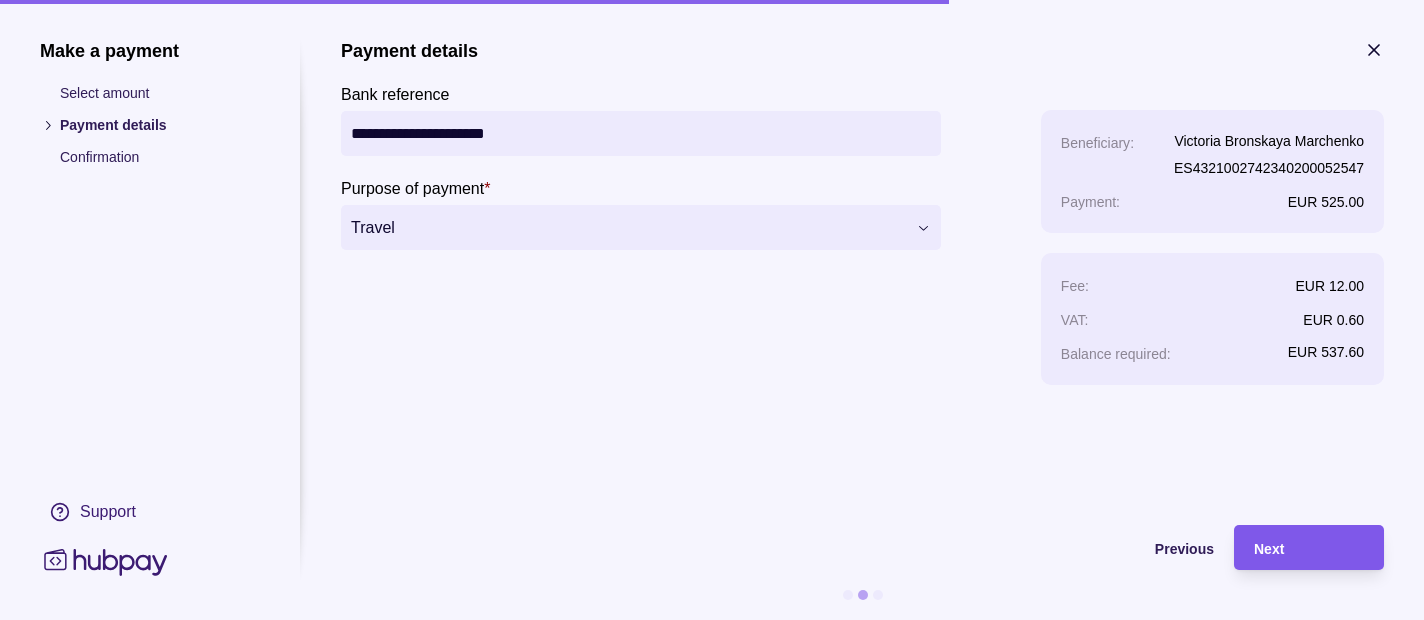 type on "**********" 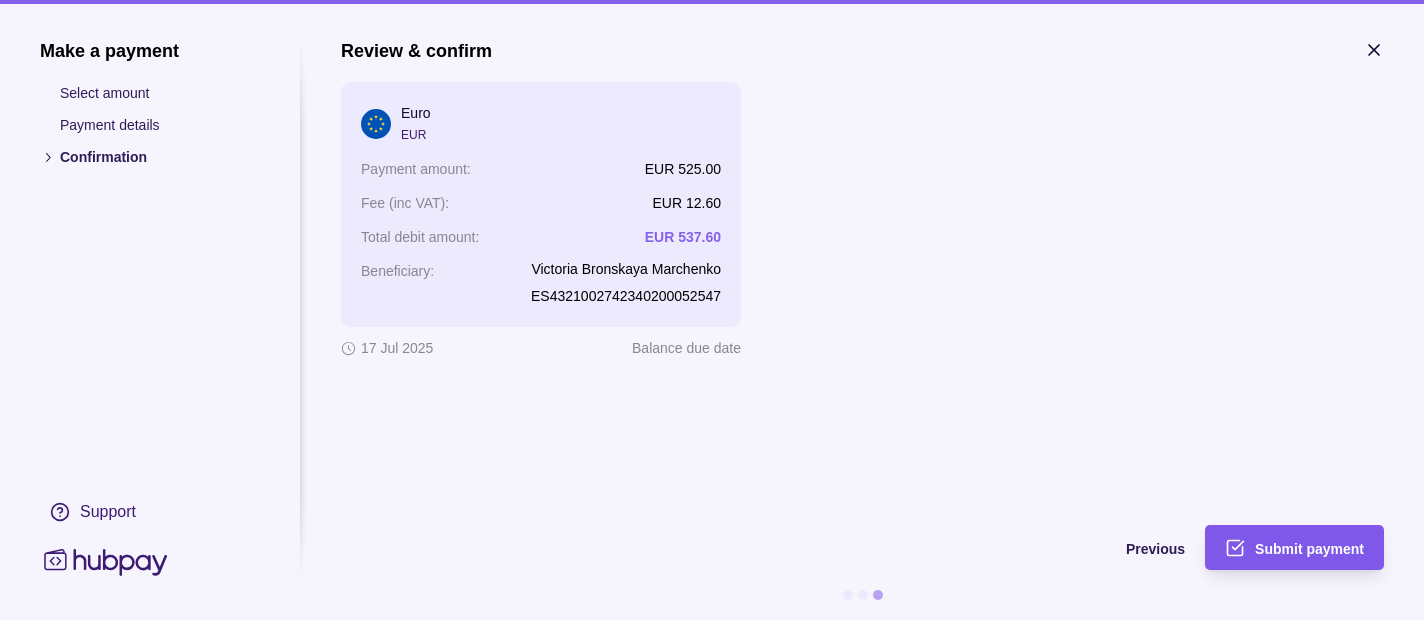 click on "Submit payment" at bounding box center [1309, 549] 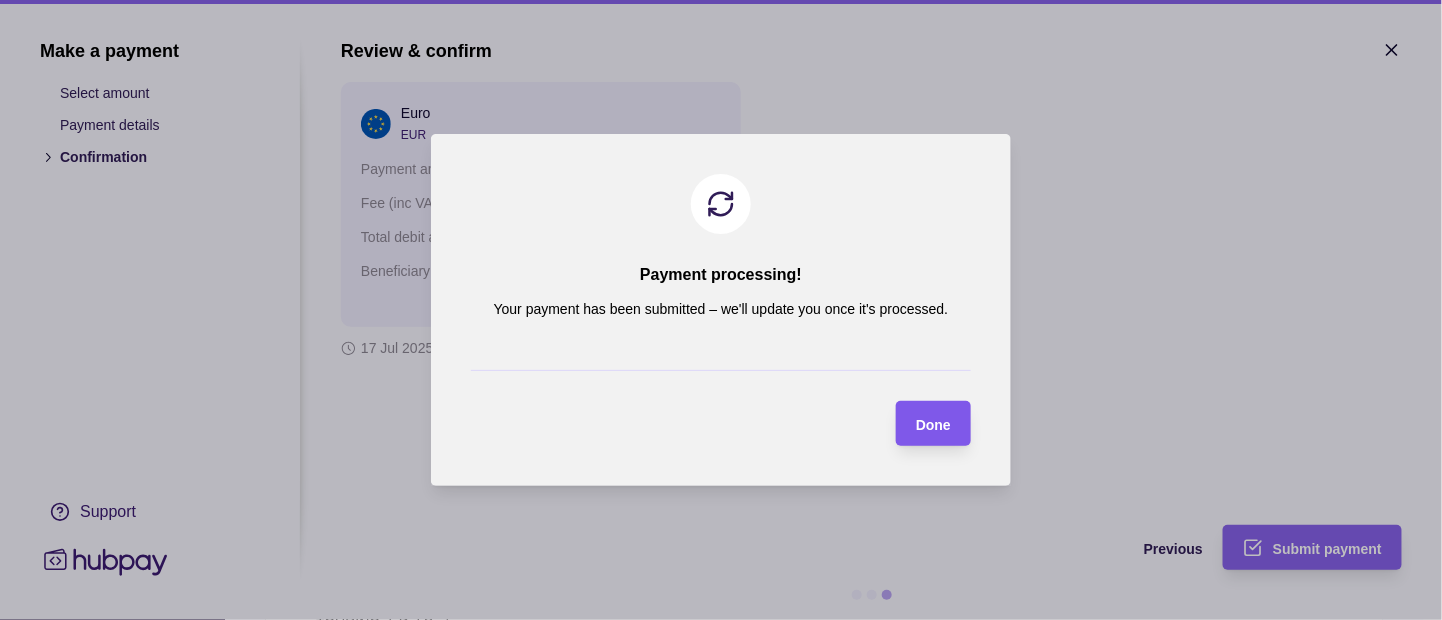 click on "Done" at bounding box center (933, 425) 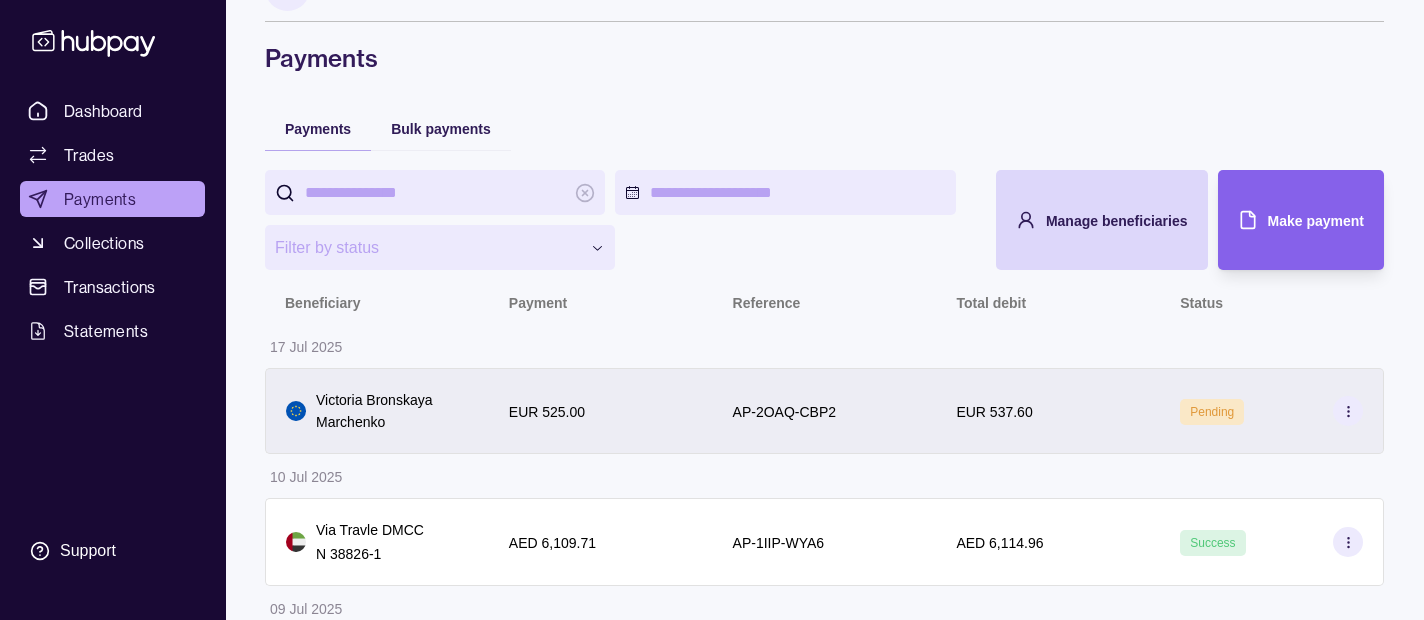 scroll, scrollTop: 0, scrollLeft: 0, axis: both 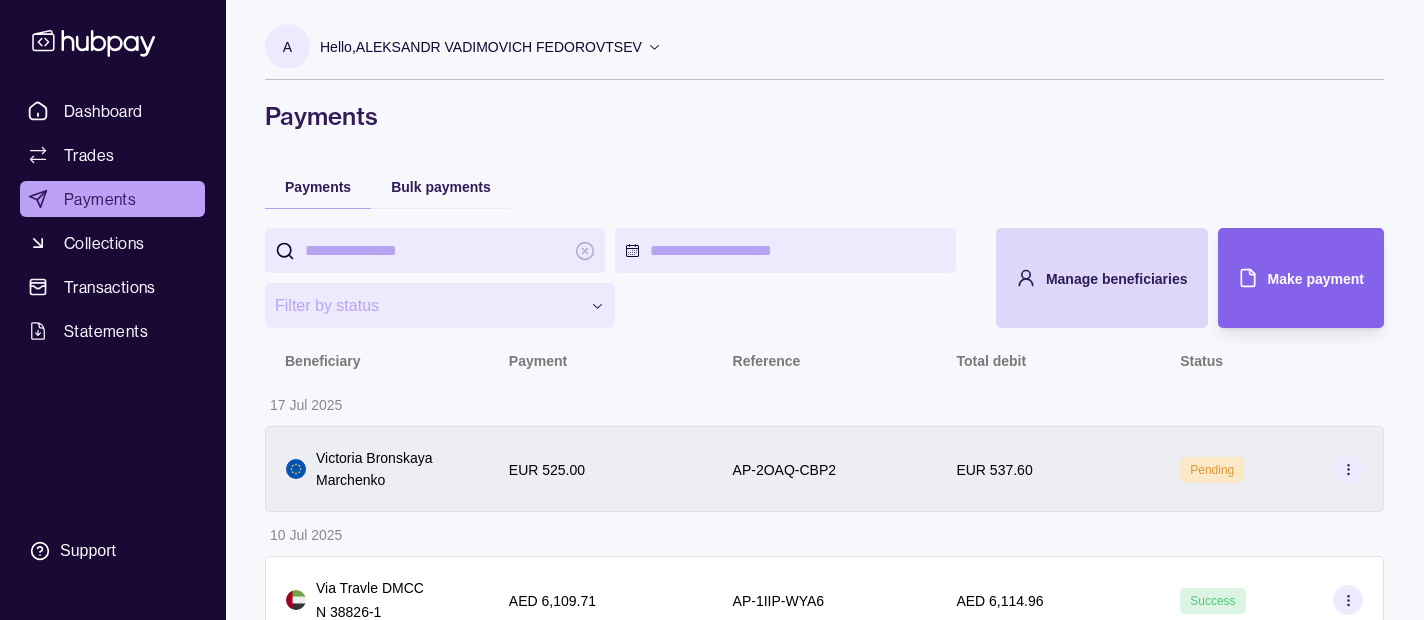 click on "EUR 525.00" at bounding box center (601, 469) 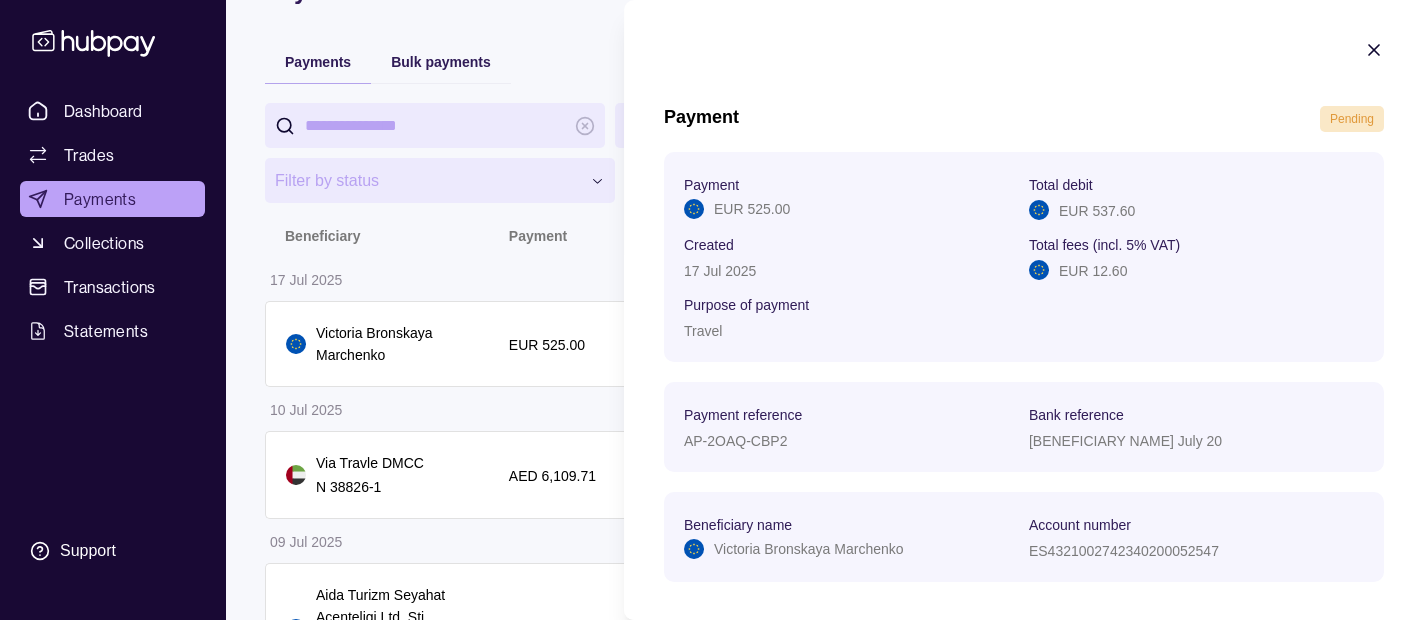 scroll, scrollTop: 0, scrollLeft: 0, axis: both 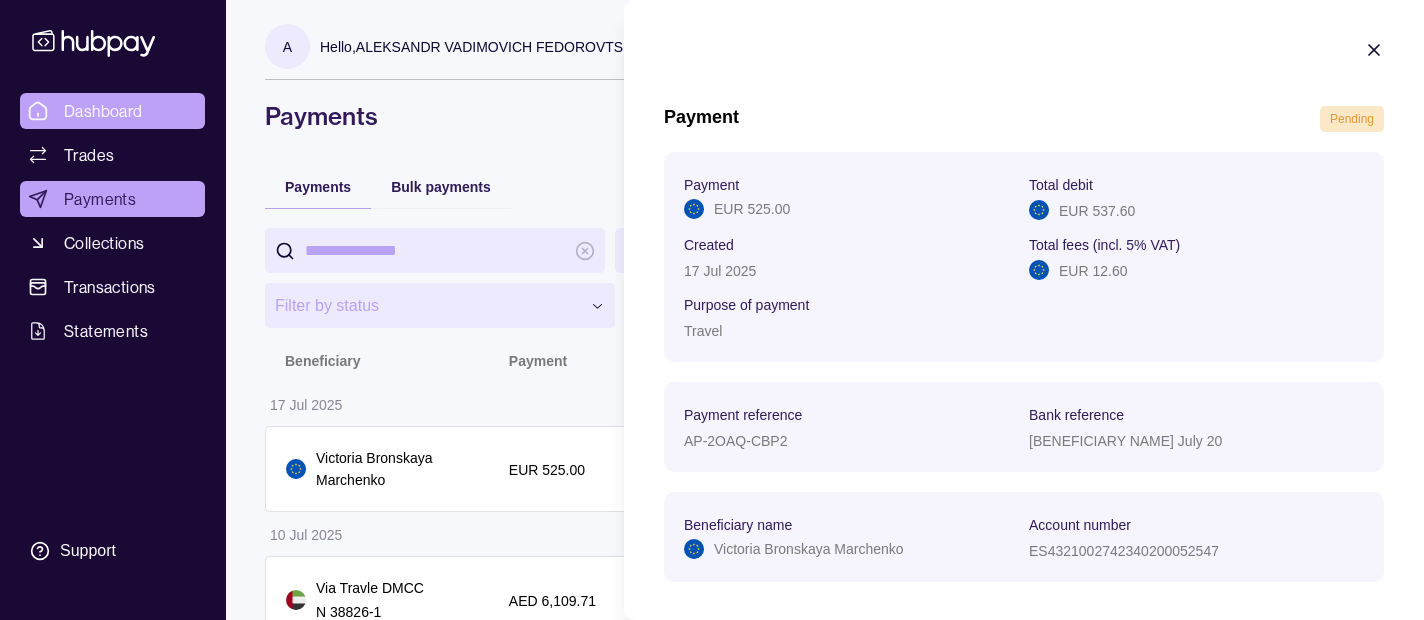 click on "**********" at bounding box center [712, 749] 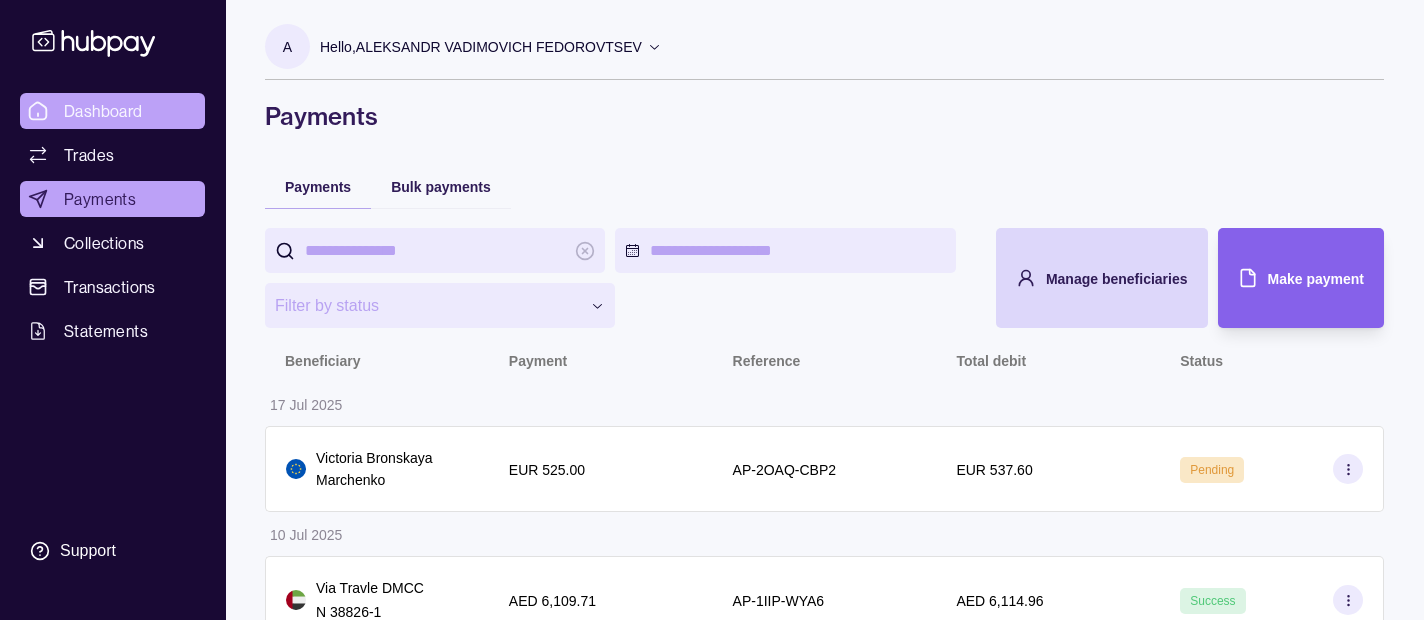 click on "Dashboard" at bounding box center (112, 111) 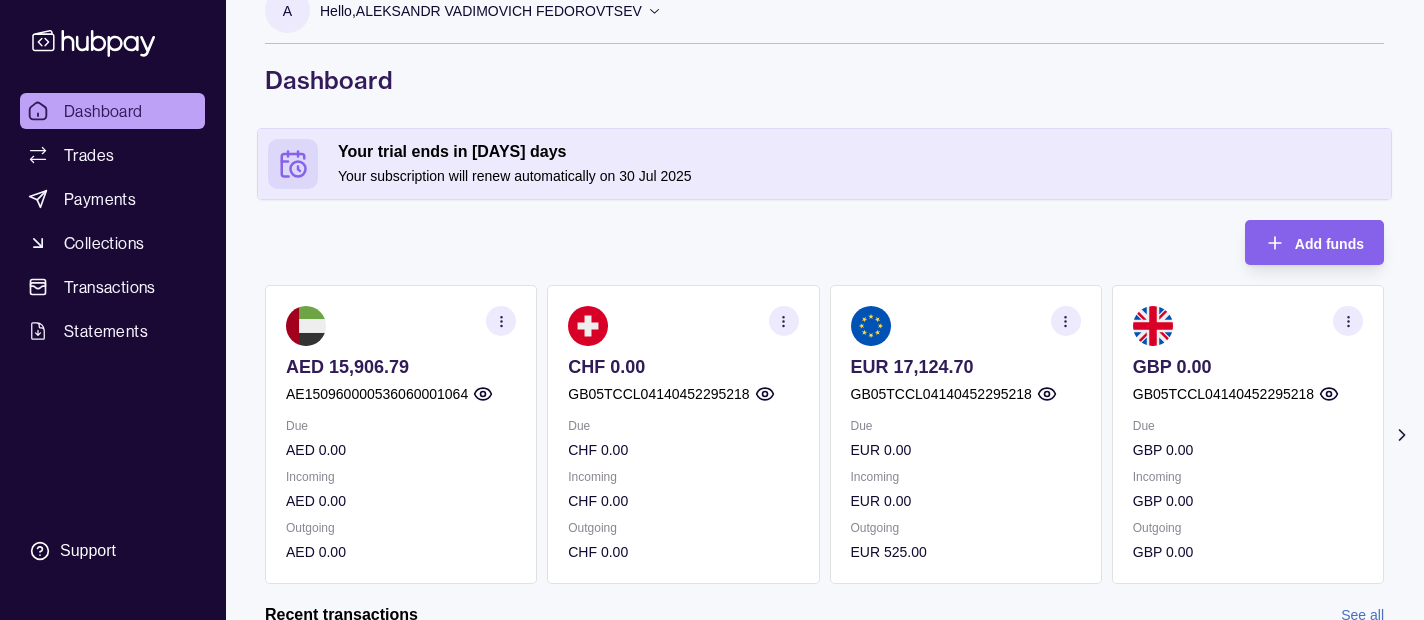 scroll, scrollTop: 0, scrollLeft: 0, axis: both 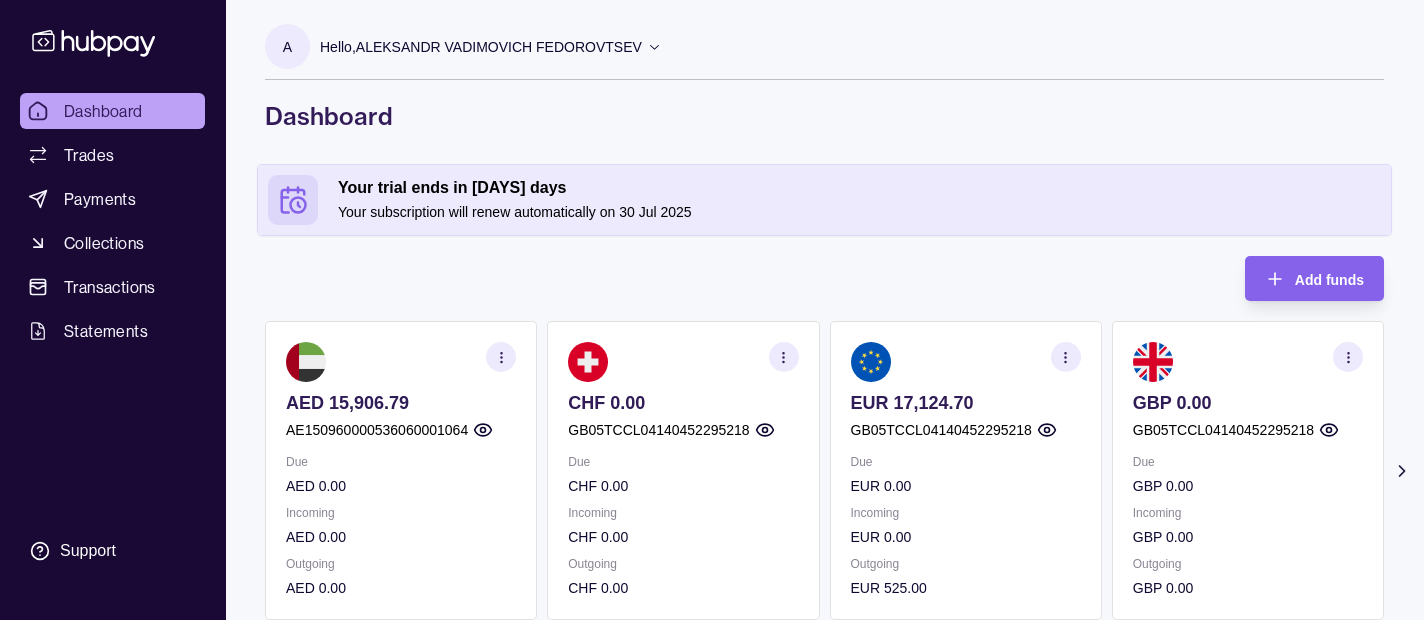 click on "Hello,  ALEKSANDR VADIMOVICH FEDOROVTSEV" at bounding box center [481, 47] 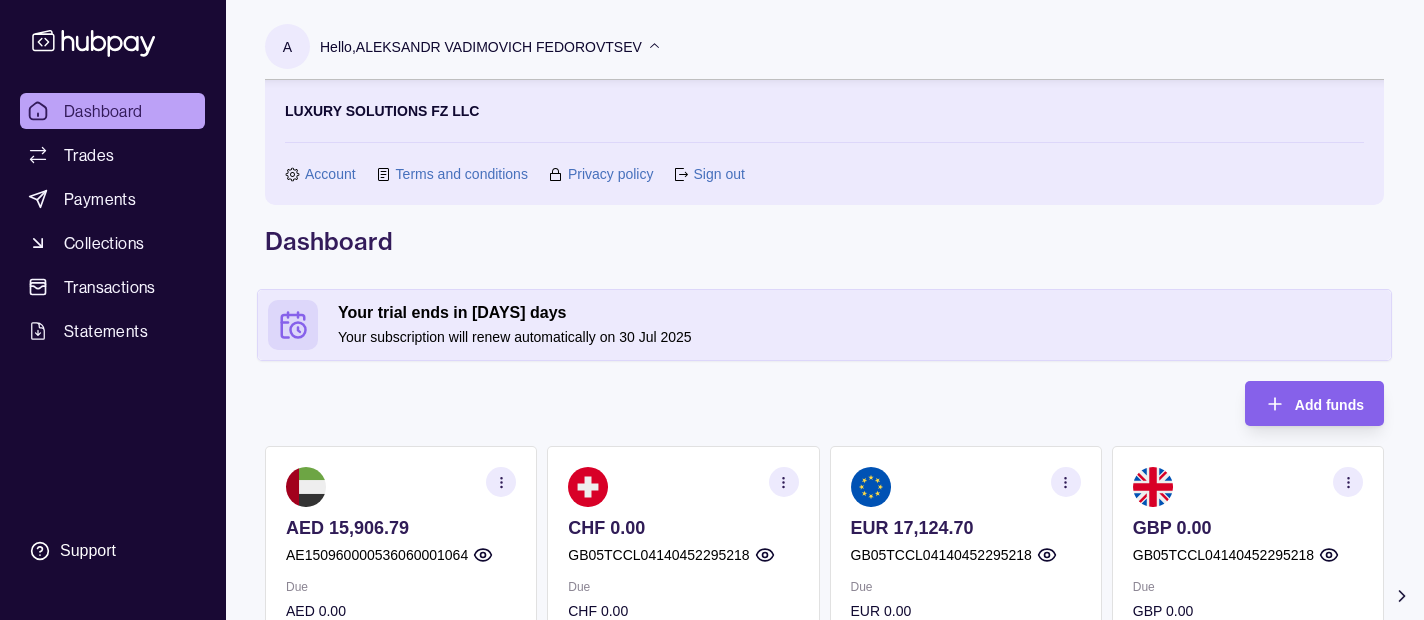 click on "Sign out" at bounding box center [718, 174] 